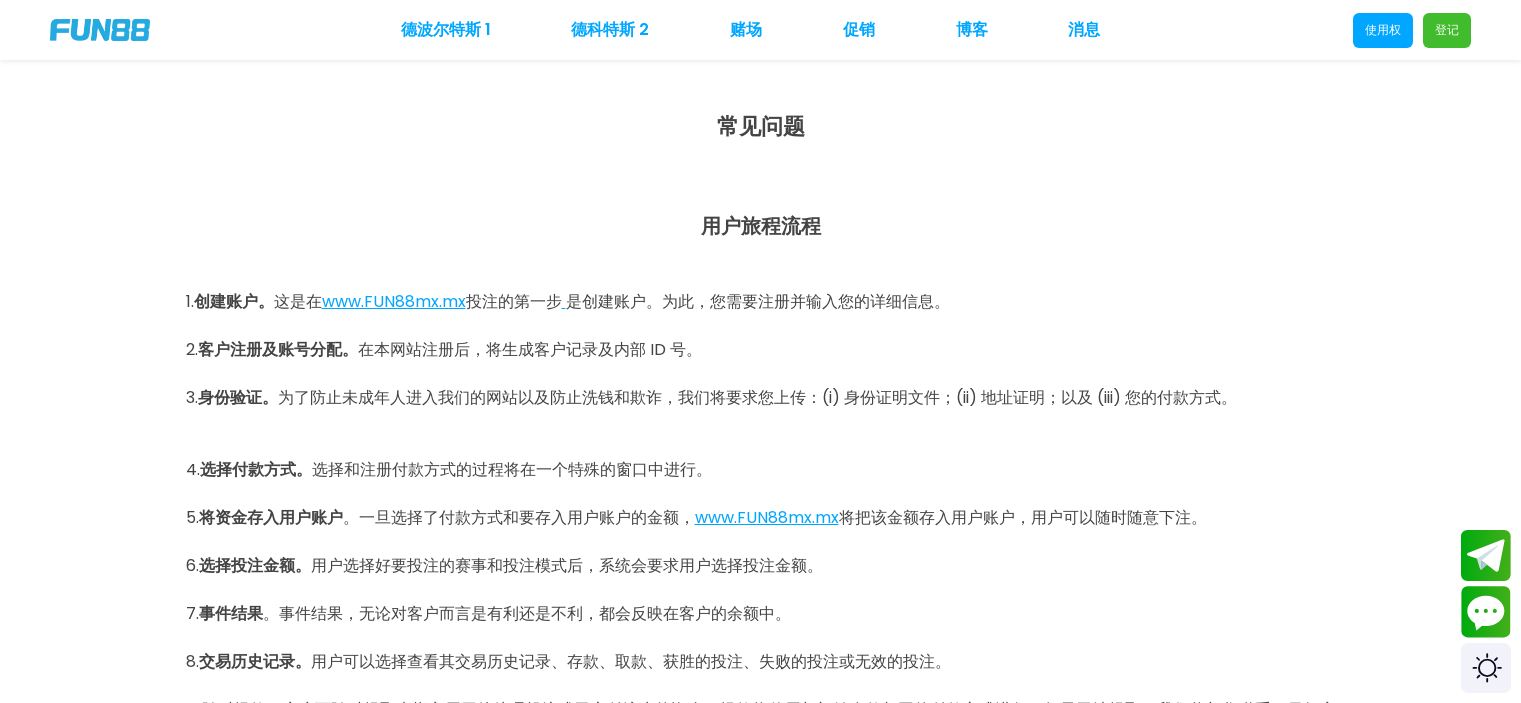 scroll, scrollTop: 300, scrollLeft: 0, axis: vertical 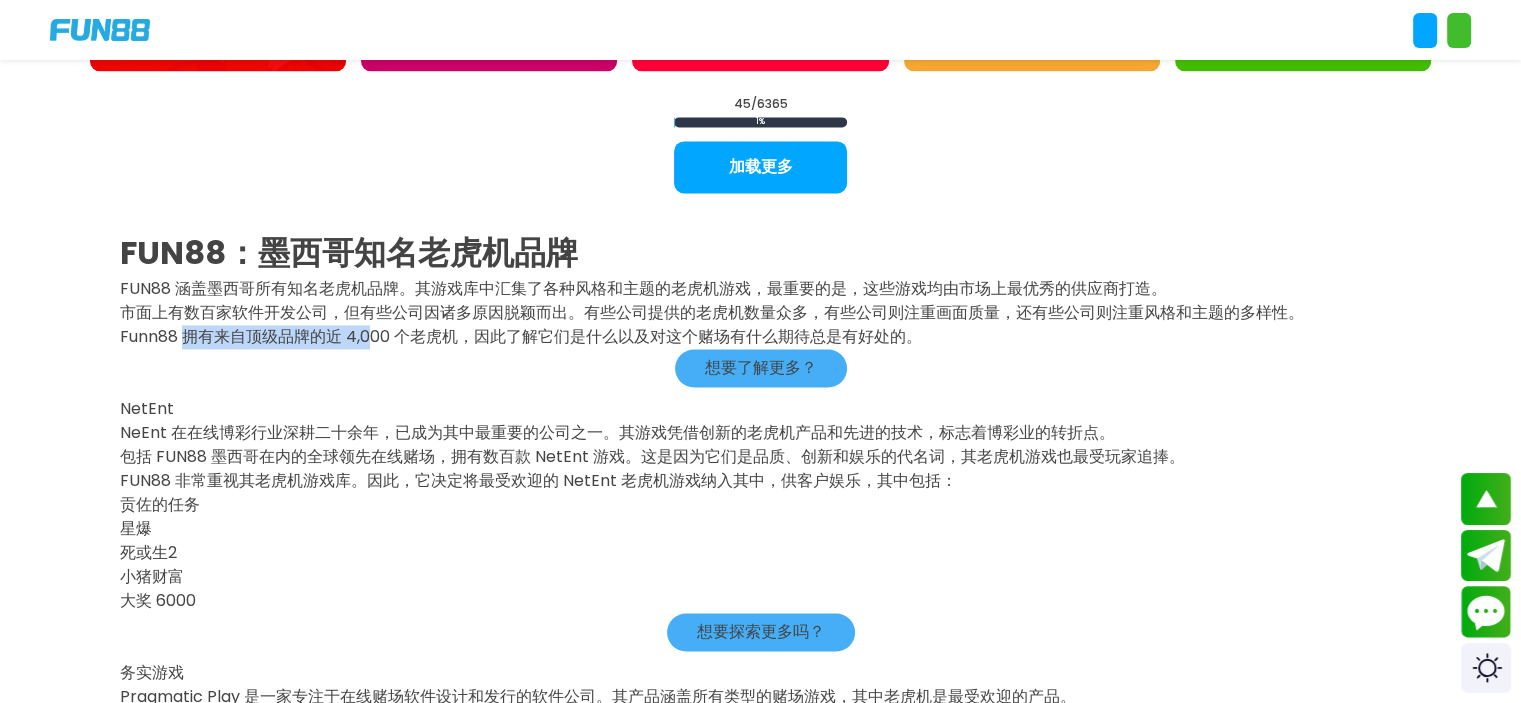 drag, startPoint x: 188, startPoint y: 336, endPoint x: 372, endPoint y: 336, distance: 184 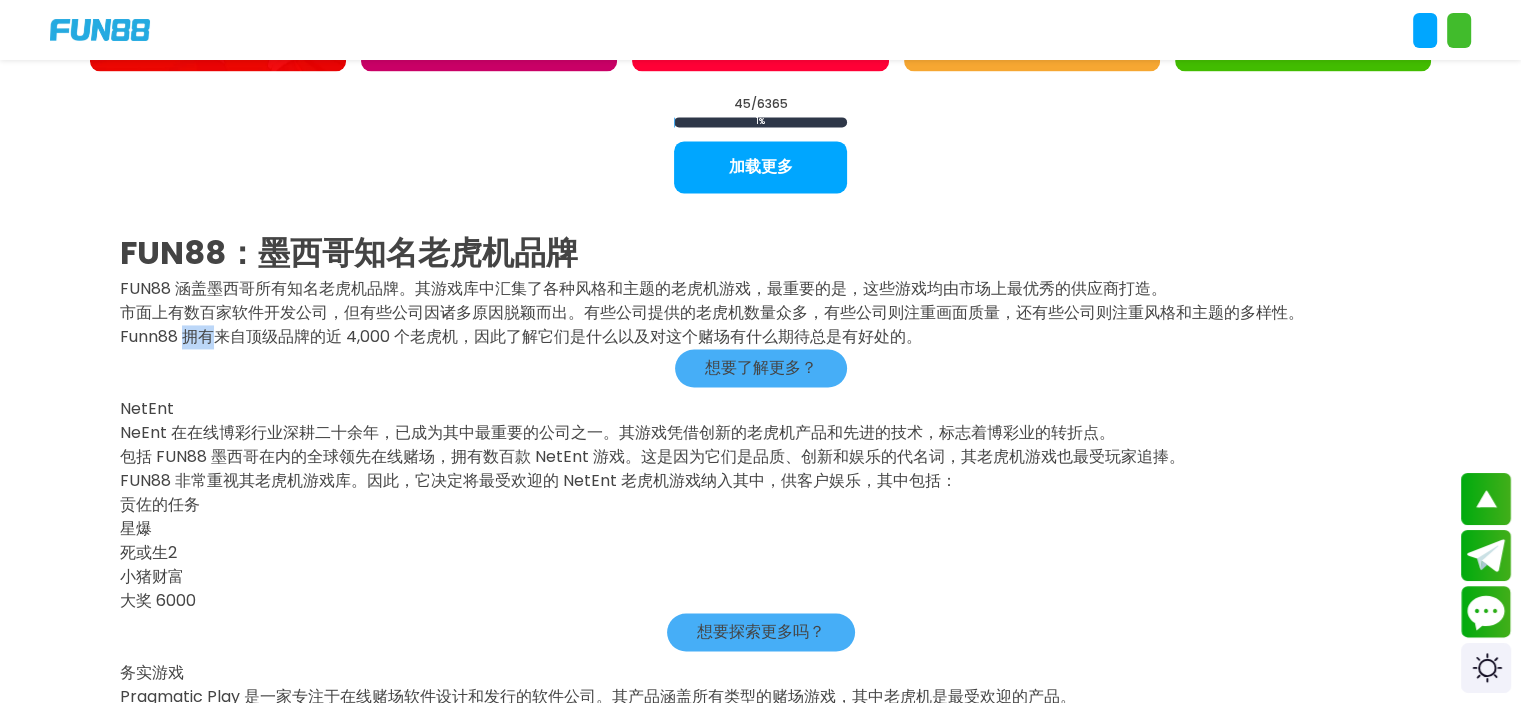 drag, startPoint x: 180, startPoint y: 342, endPoint x: 209, endPoint y: 339, distance: 29.15476 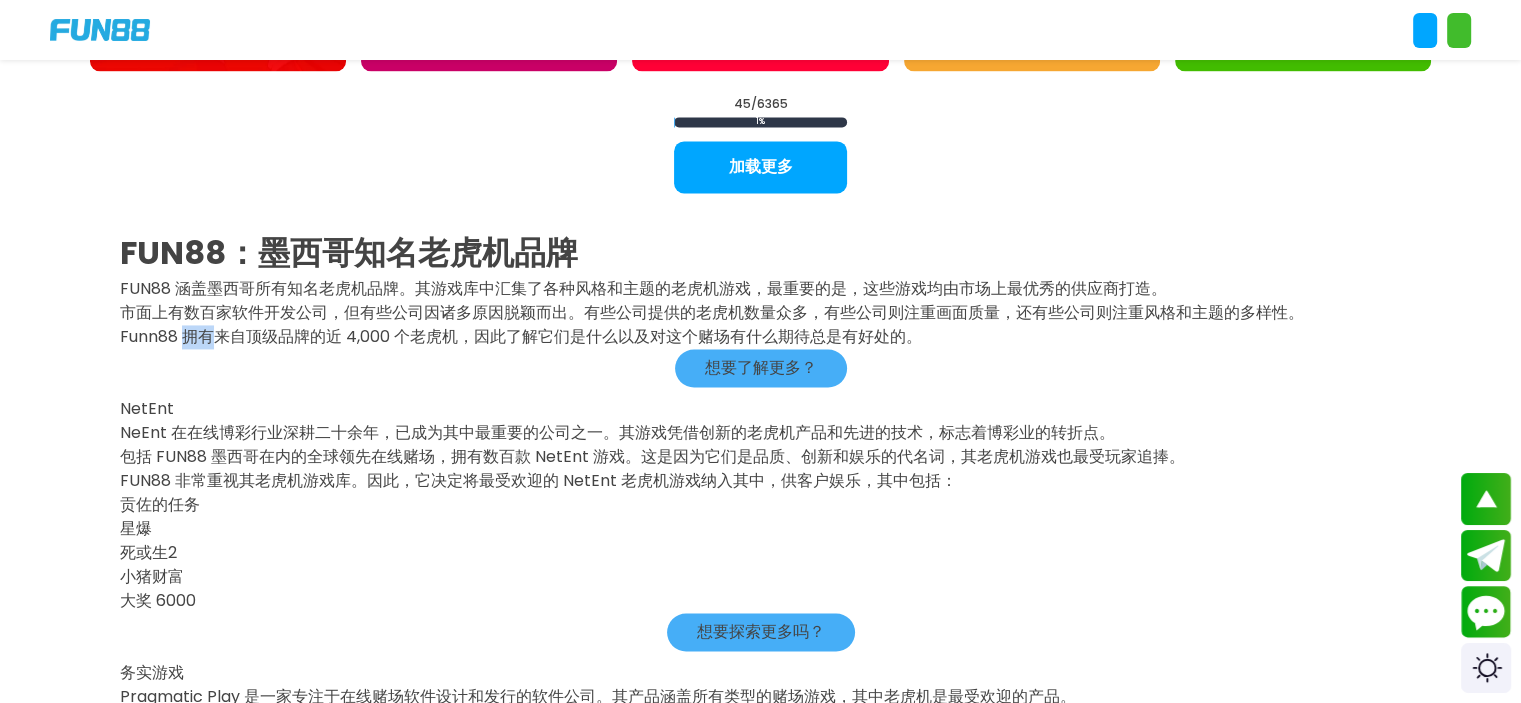 copy on "拥有" 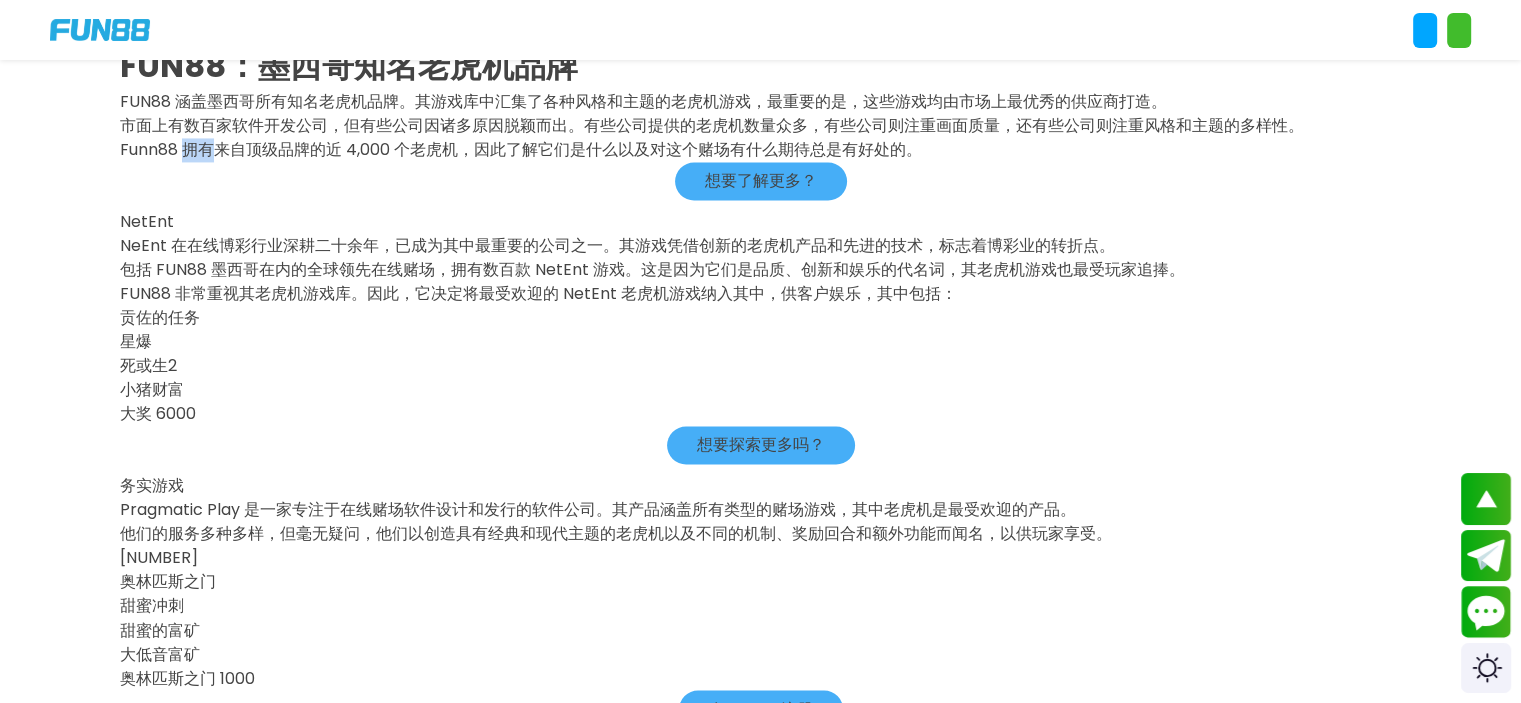 scroll, scrollTop: 3200, scrollLeft: 0, axis: vertical 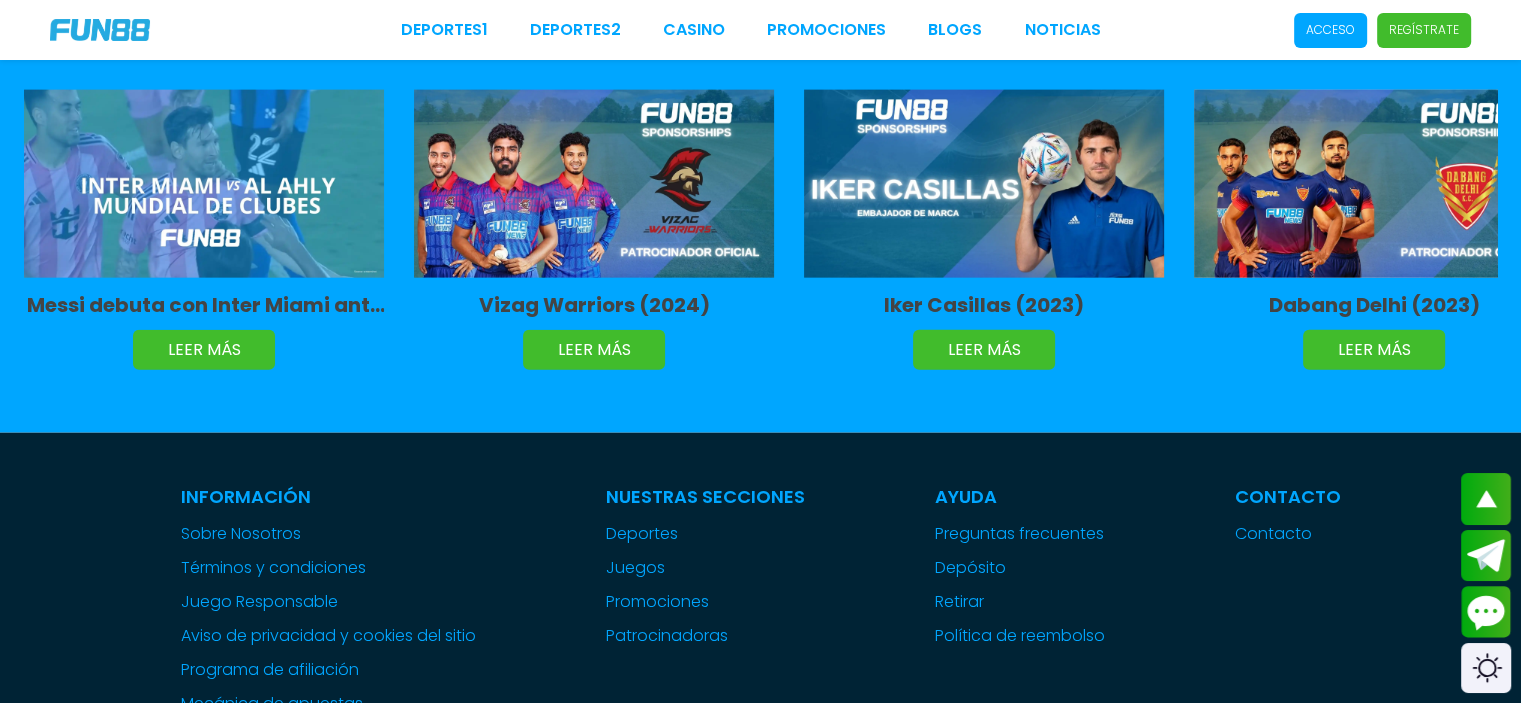 click on "Nuestras Secciones" at bounding box center (705, 496) 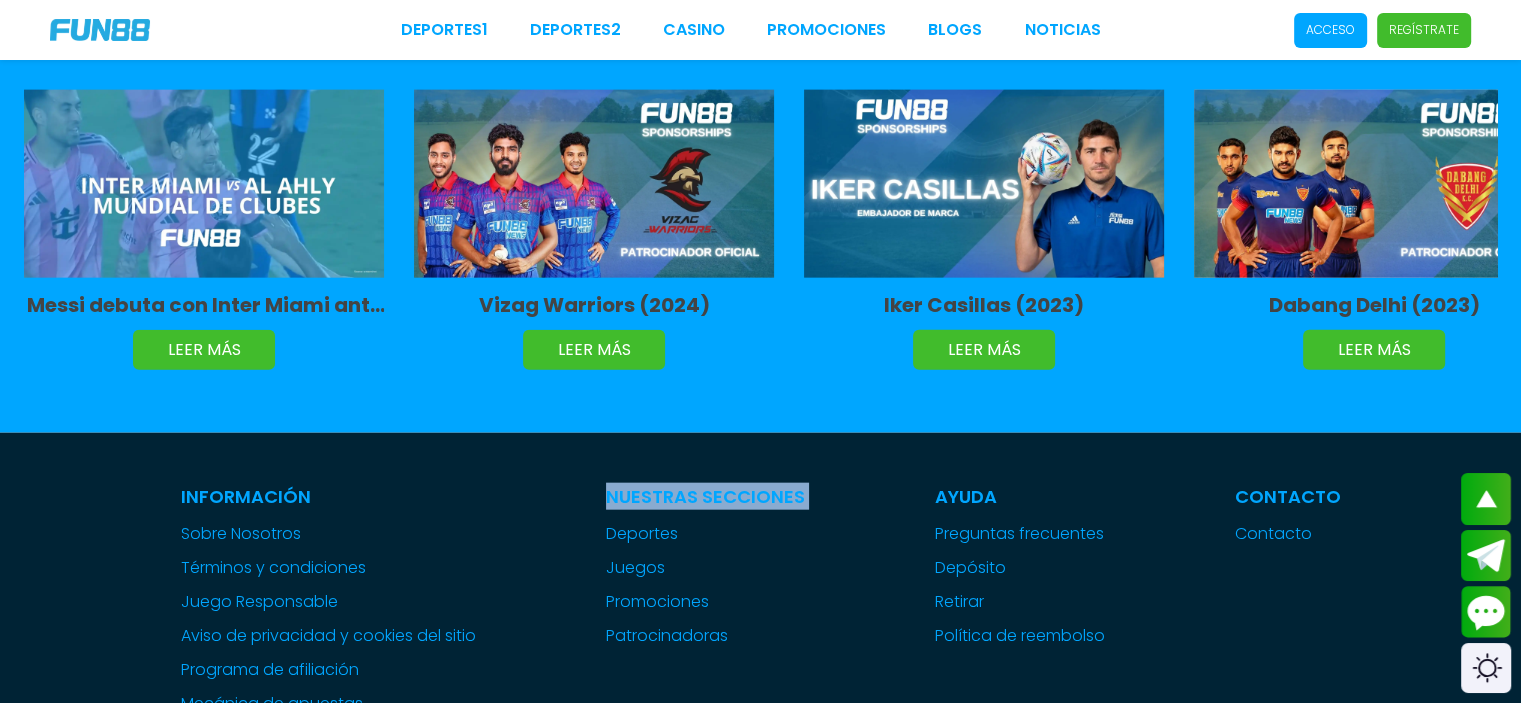 click on "Nuestras Secciones" at bounding box center (705, 496) 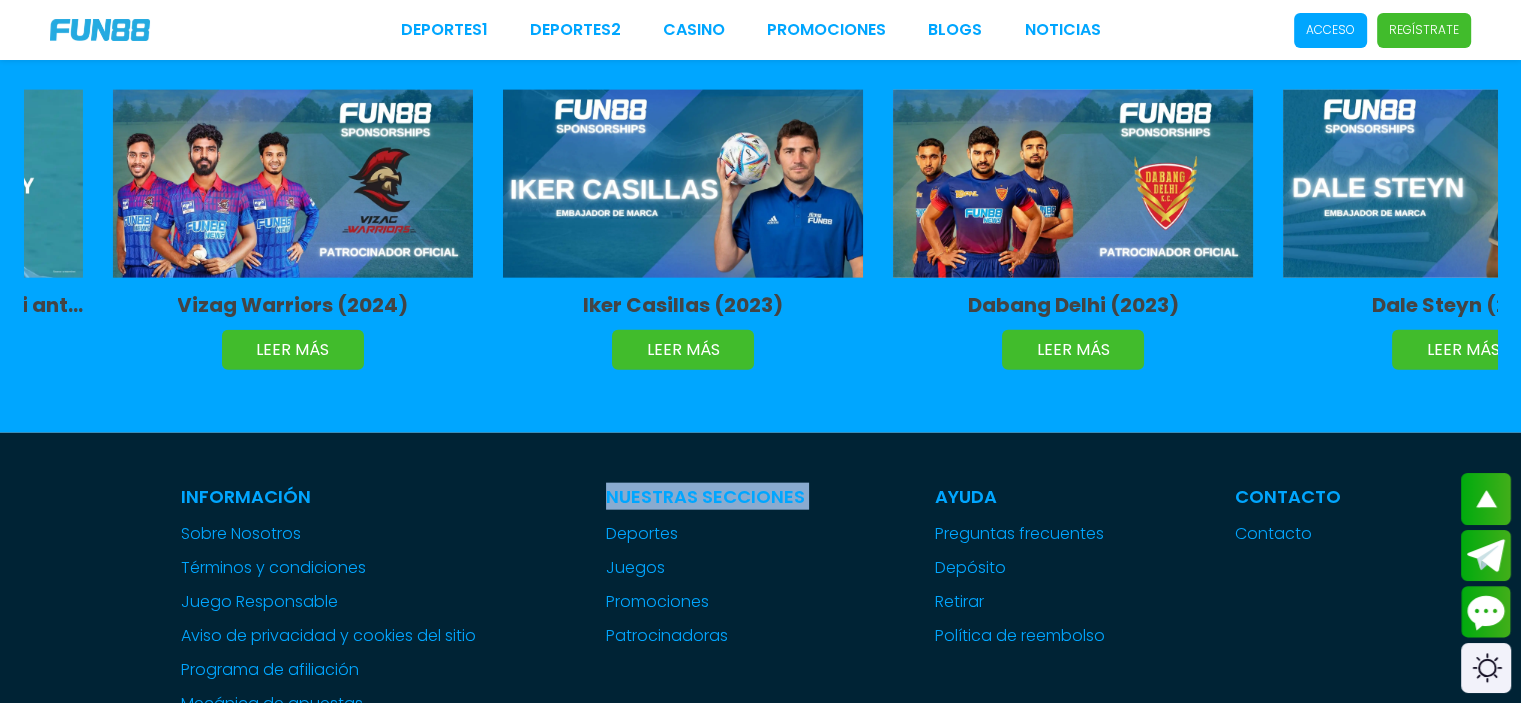 click on "Información Sobre Nosotros Términos y condiciones Juego Responsable Aviso de privacidad y cookies del sitio Programa de afiliación Mecánica de apuestas Condiciones de apuesta Nuestras Secciones Deportes Juegos popular inicio jackpot nuevo casual crash pragmatic fat panda playtech slots bingo en vivo cartas otros Promociones Patrocinadoras Ayuda Preguntas frecuentes Depósito Retirar Política de reembolso Contacto Contacto WWW.FUN88MX.MX OPERADA EN MEXICO POR PRODUCCIONES MÓVILES S.A. DE C.V., TITULAR DEL PERMISO DGAJS/SCEVF/P-06/2005-TER EN UNIÓN DE UNOCAPALI LA PAZ OPERADORA S.A. DE C.V. DE CONFORMIDAD CON LOS OFICIOS DGJS/1580/2021 Y DGJS/DCRCA/1424/2022. JUEGOS PROHIBIDOS PARA MENORES DE EDAD, JUEGUE RESPONSABLEMENTE, NO OLVIDE QUE EL PRINCIPAL PROPÓSITO ES LA RECREACIÓN, DIVERSIÓN Y ESPARCIMIENTO." at bounding box center (760, 869) 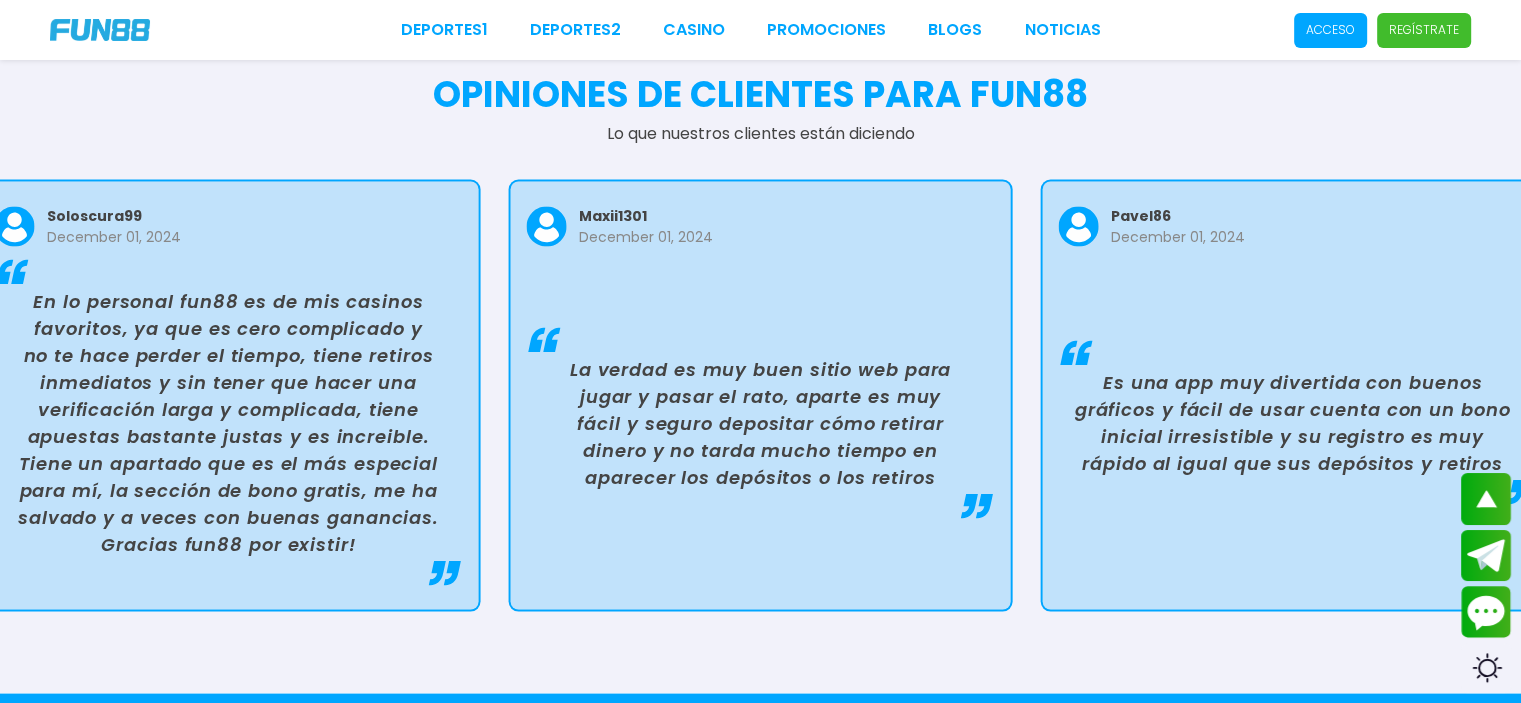 scroll, scrollTop: 3478, scrollLeft: 0, axis: vertical 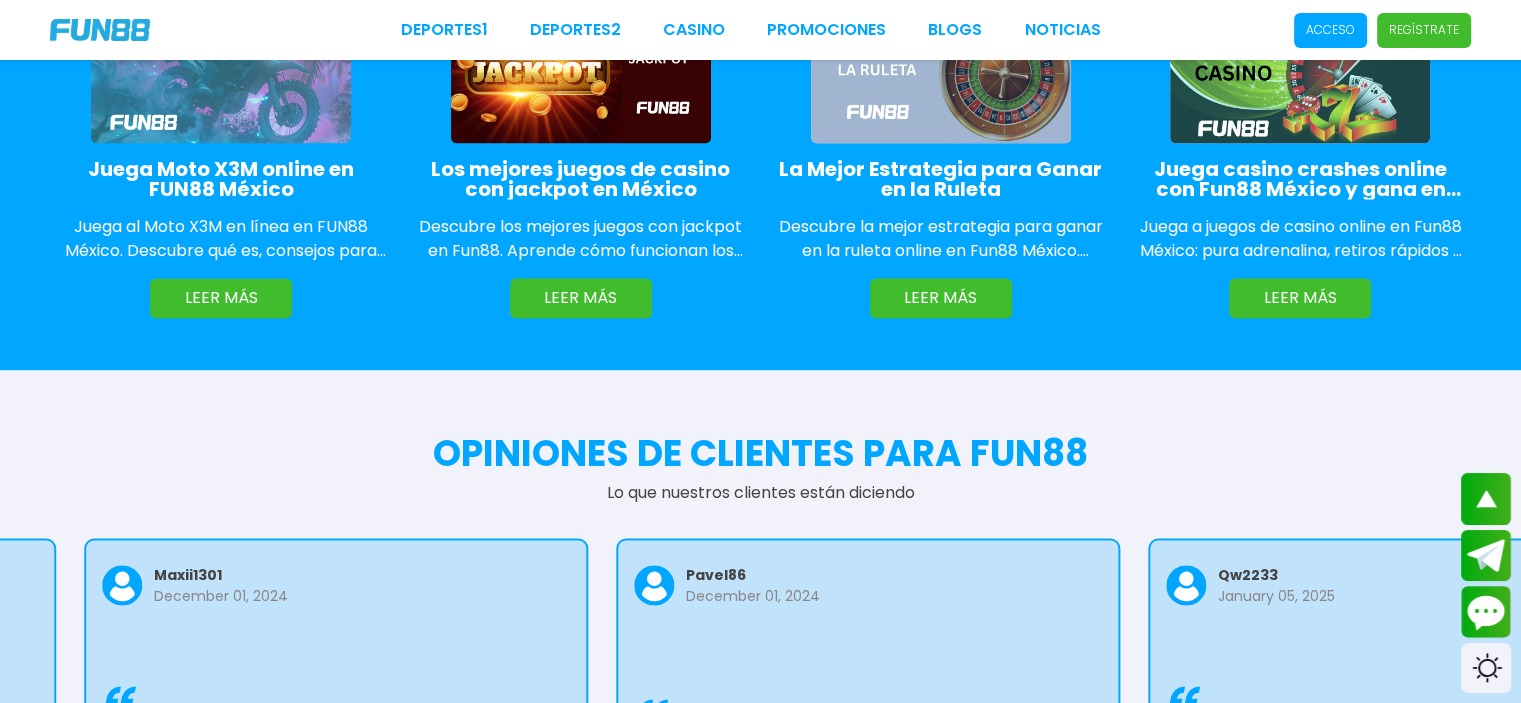 click on "OPINIONES DE CLIENTES PARA FUN88" at bounding box center (760, 453) 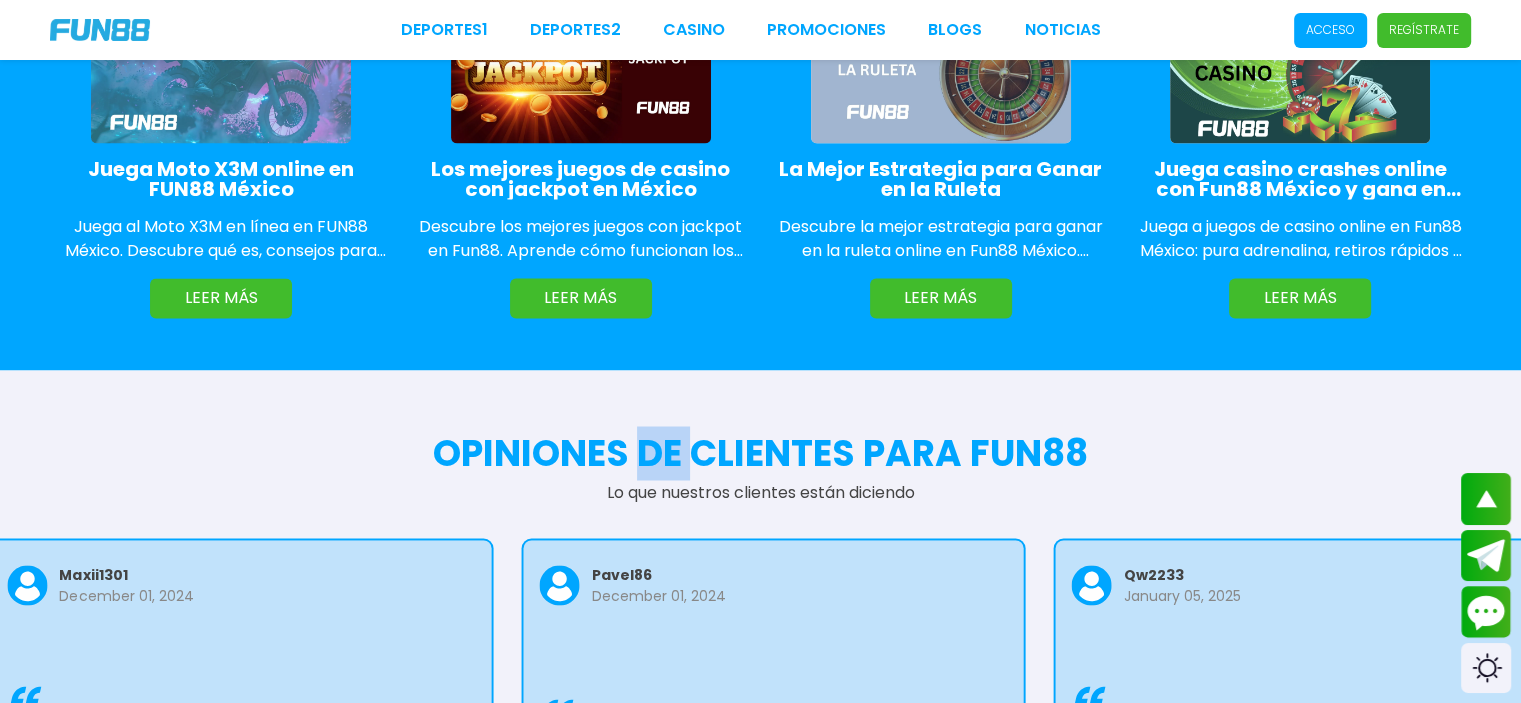 click on "OPINIONES DE CLIENTES PARA FUN88" at bounding box center [760, 453] 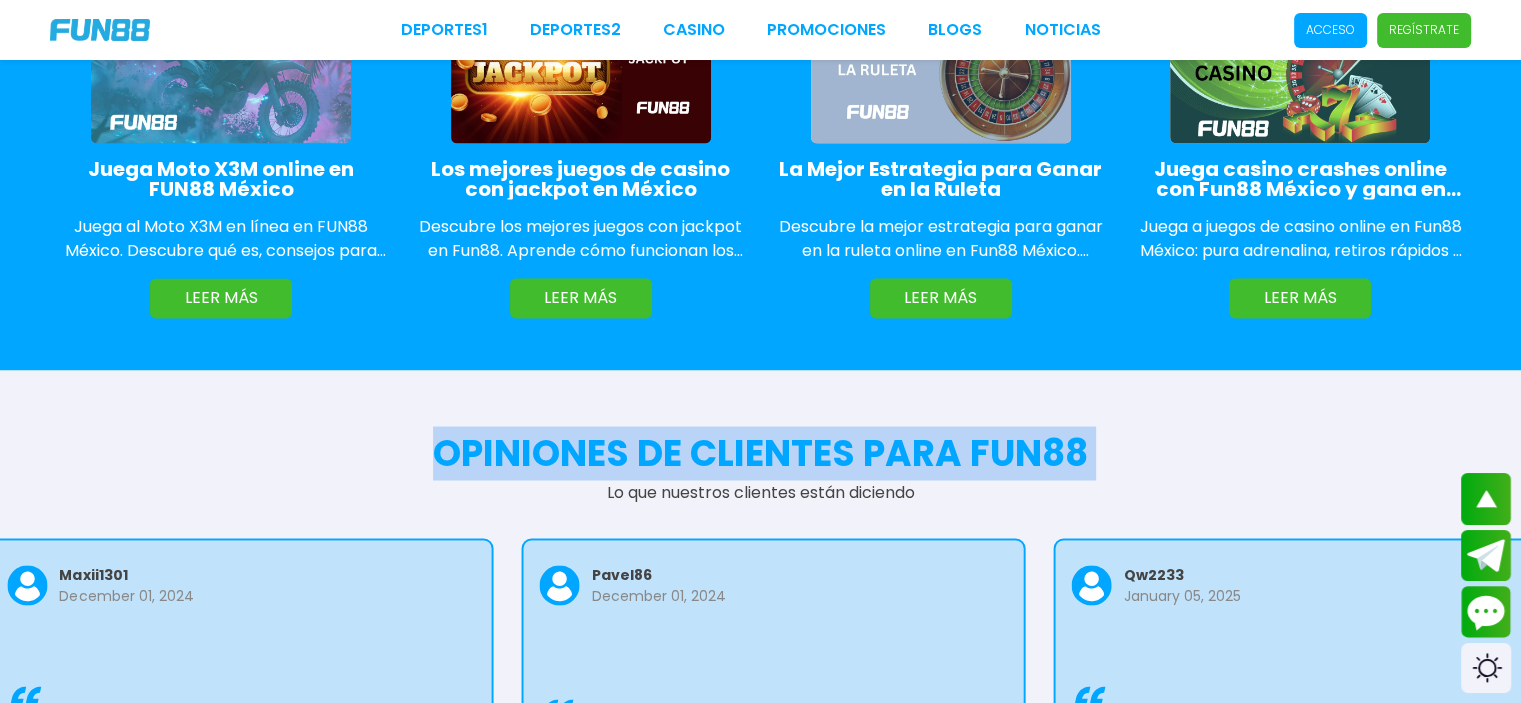 drag, startPoint x: 633, startPoint y: 457, endPoint x: 675, endPoint y: 493, distance: 55.31727 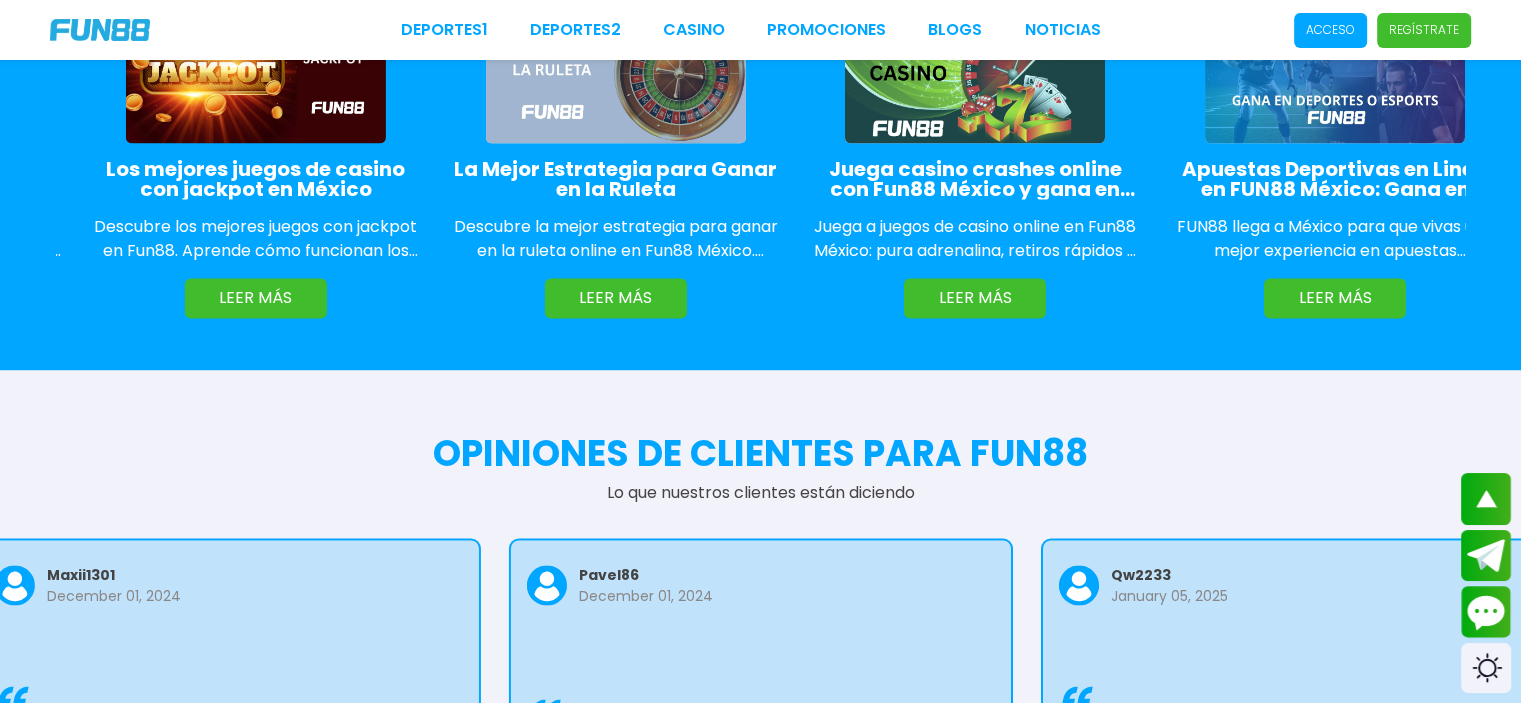 click on "Lo que nuestros clientes están diciendo" at bounding box center [761, 492] 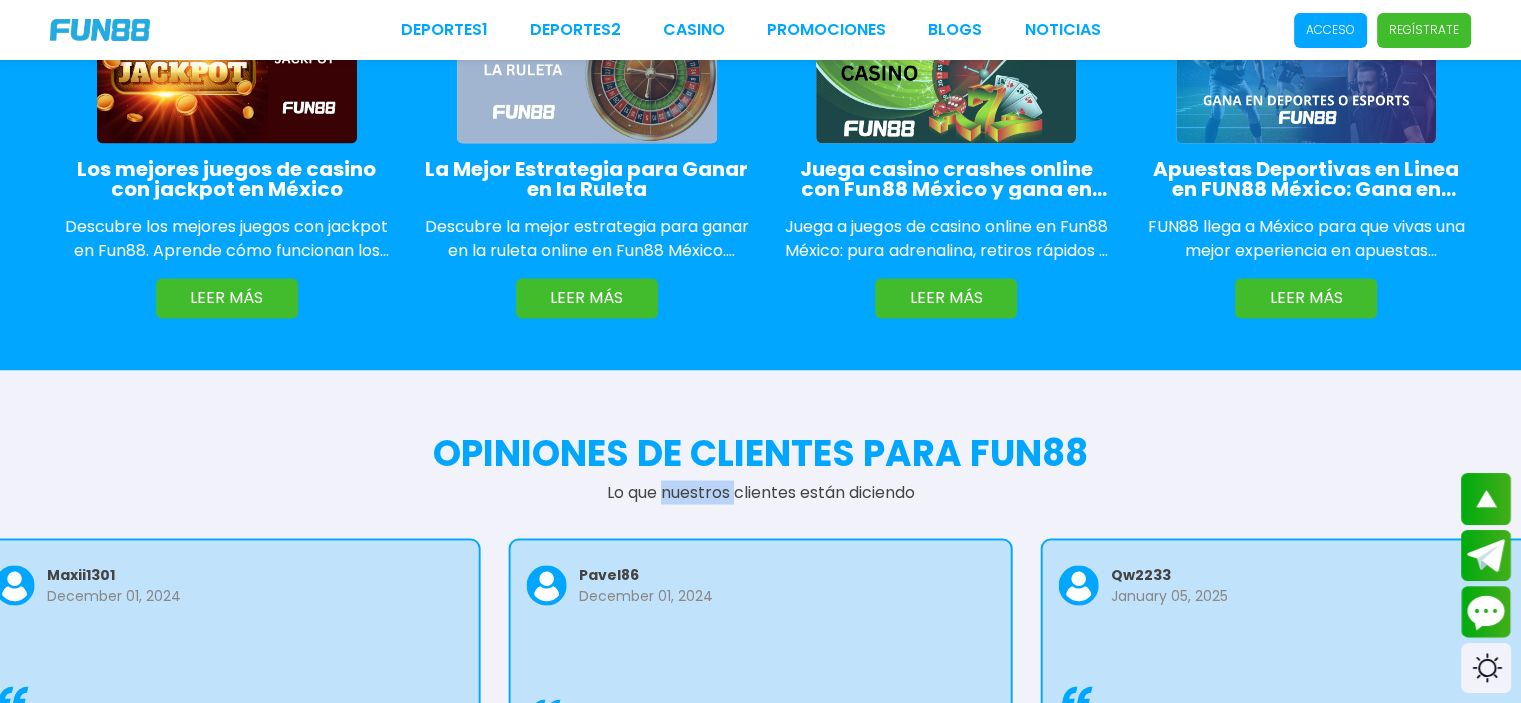 click on "Lo que nuestros clientes están diciendo" at bounding box center (761, 492) 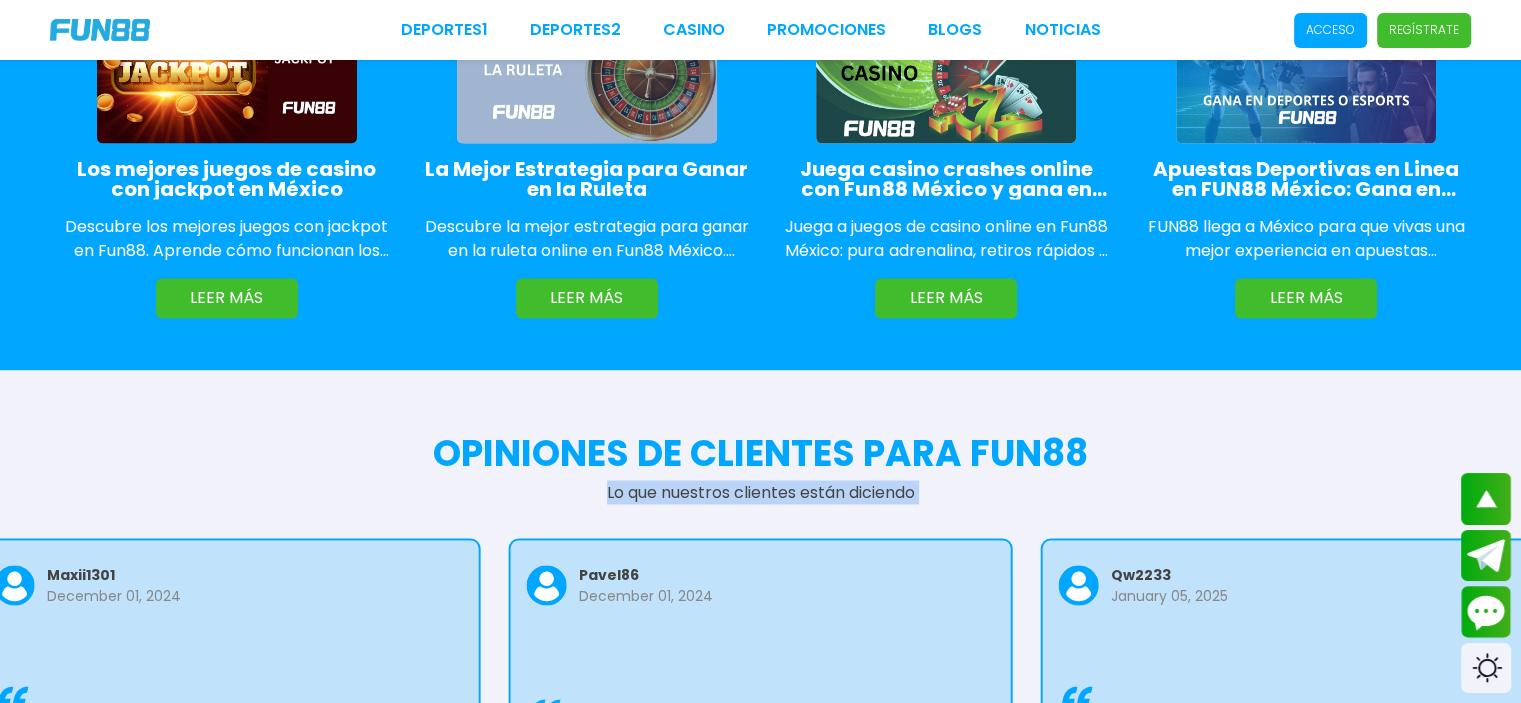 click on "Lo que nuestros clientes están diciendo" at bounding box center [761, 492] 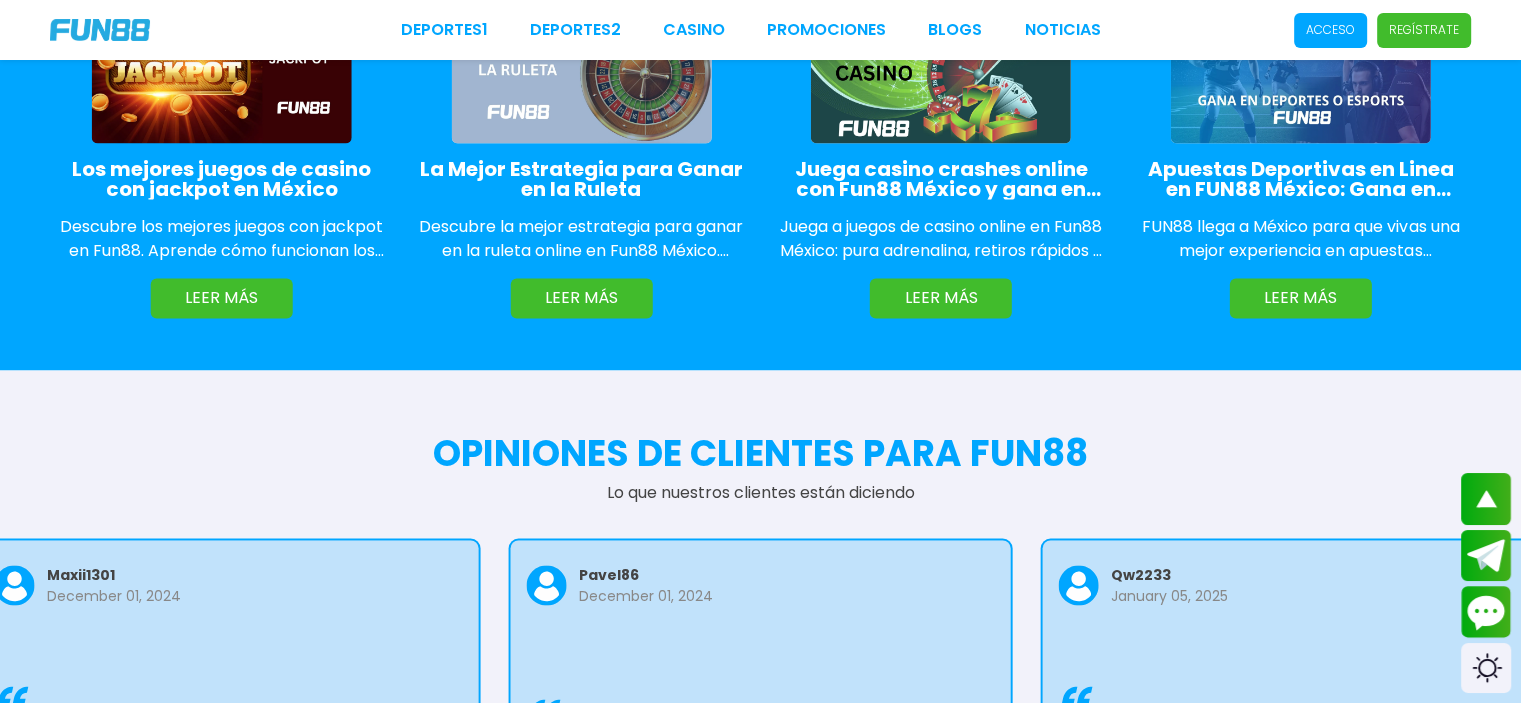 click on "OPINIONES DE CLIENTES PARA FUN88" at bounding box center [760, 453] 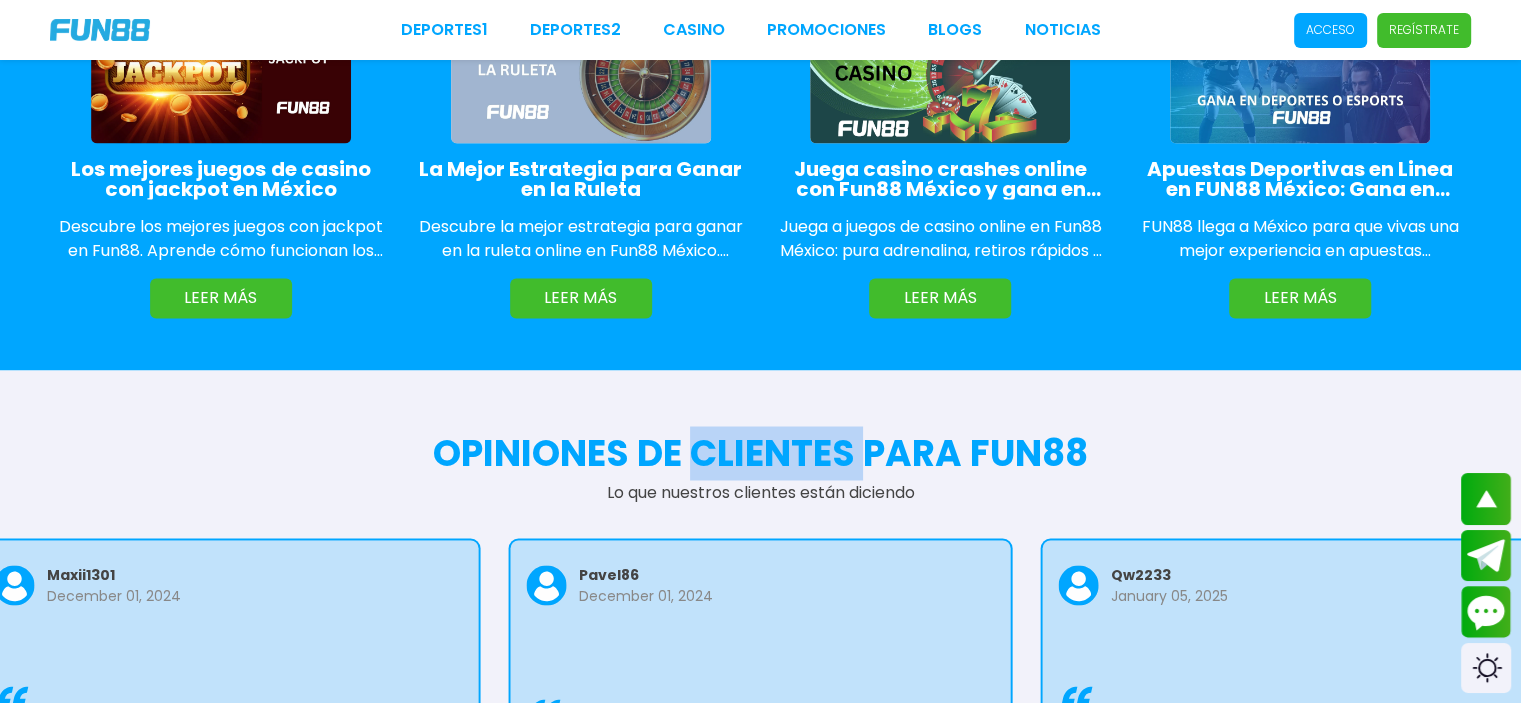 click on "OPINIONES DE CLIENTES PARA FUN88" at bounding box center (760, 453) 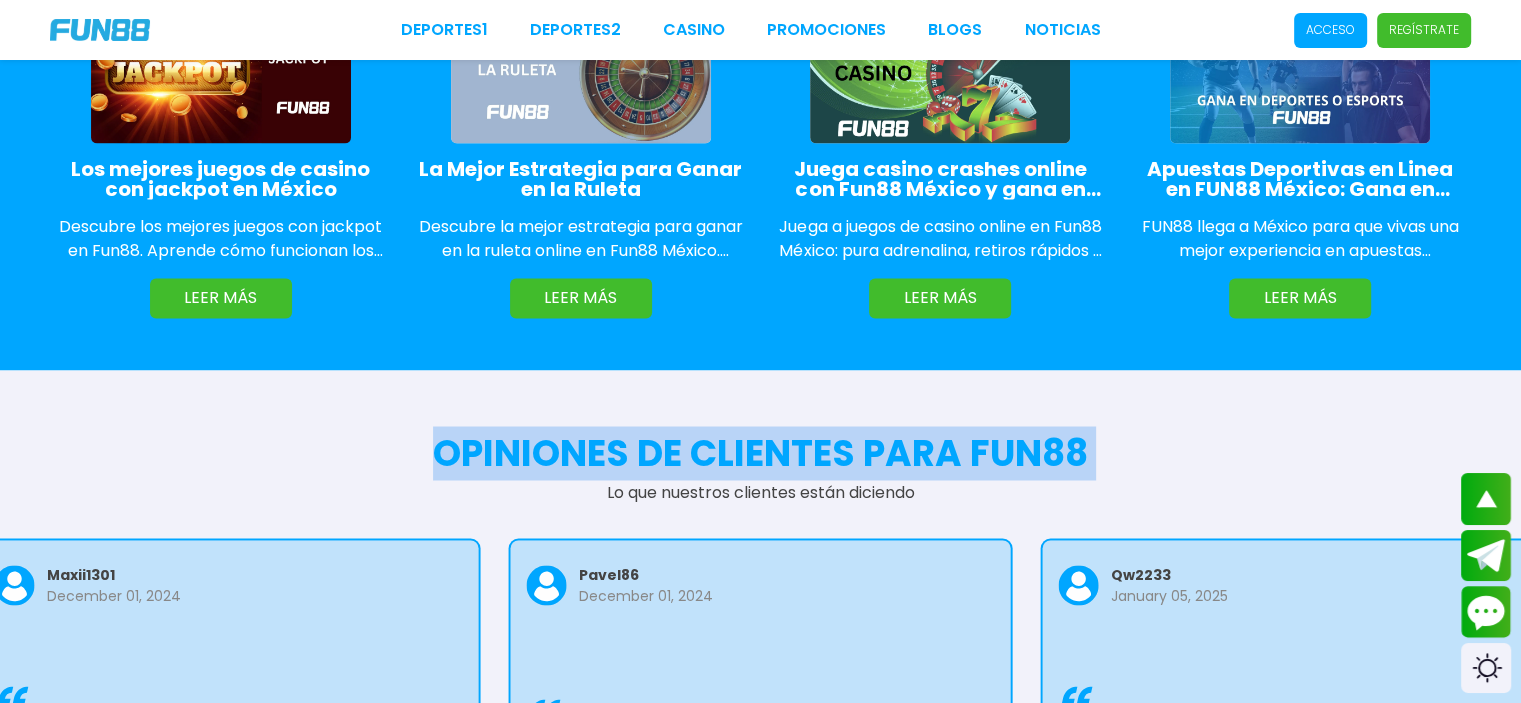 click on "OPINIONES DE CLIENTES PARA FUN88" at bounding box center [760, 453] 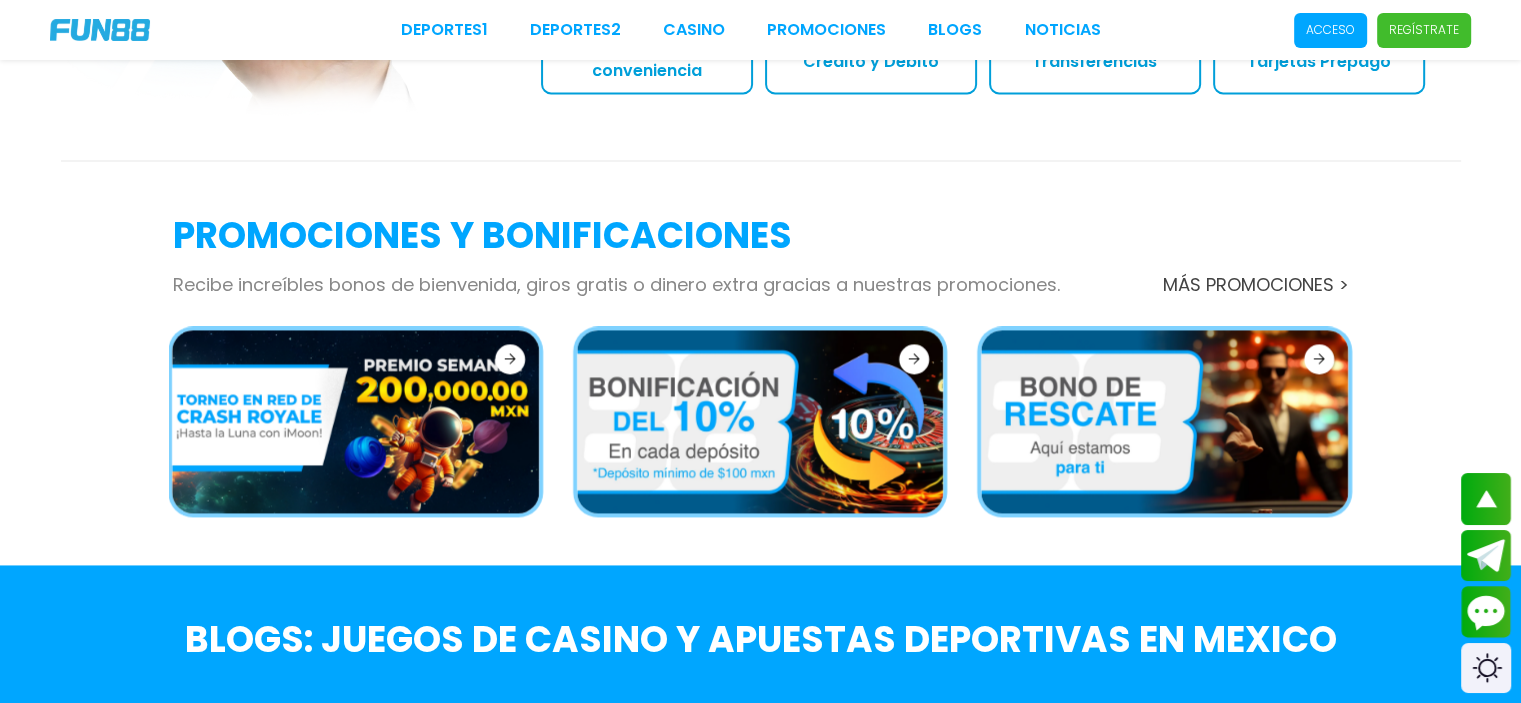 scroll, scrollTop: 2578, scrollLeft: 0, axis: vertical 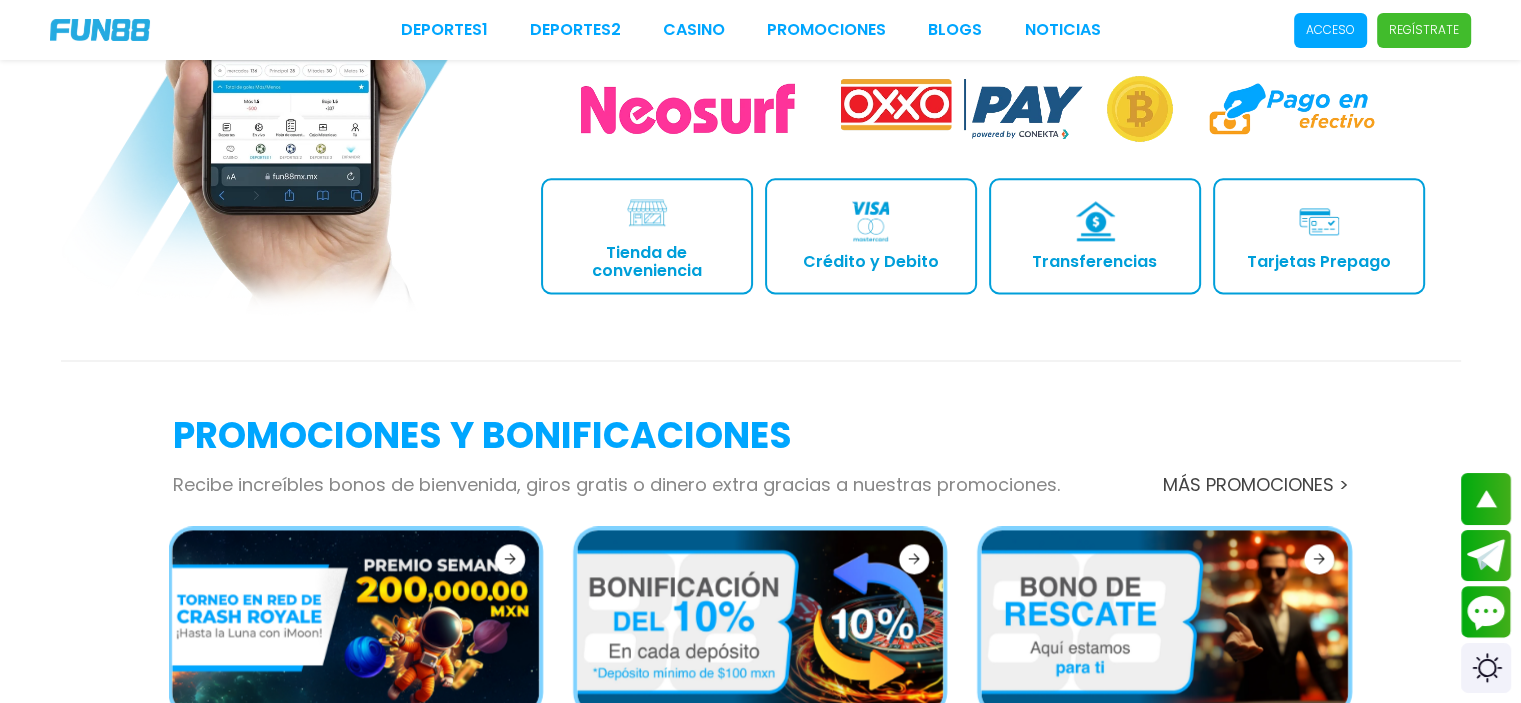 click on "Retiros y depósitos con FUN88 en Mexico Deposita y retira fácilmente tu dinero con las opciones que tenemos a tu alcance Tienda de conveniencia Crédito y Debito Transferencias Tarjetas Prepago" at bounding box center (761, 80) 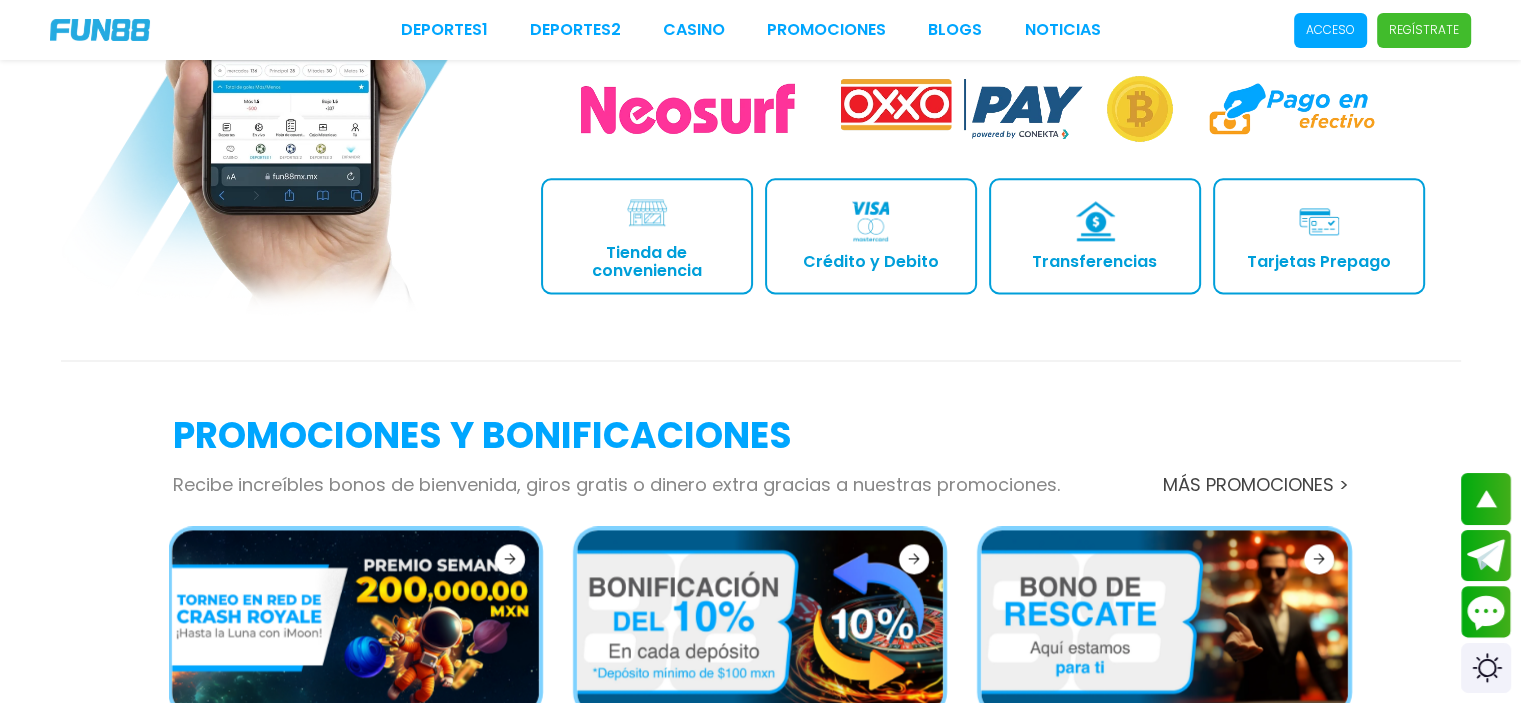 click on "Regístrate Regístrate Regístrate Regístrate Regístrate Apuestas deportivas en vivo y juegos de casino en línea en Mexico Apuestas Deportivas Slots Mesas en Vivo Regístrate Acceso ¿POR QUÉ JUGAR JUEGOS DE CASINO CON FUN88? +15 Años de Experiencia Lideres en Latino America Programa de Lealtad Cashback y muchos otros beneficios Nuestros Ganadores Celebramos con ellos Atención al cliente 24/7 Fácil, rápido y seguro Tus pagos en 20 Minutos Nuestros Ganadores   Los cracks del juego merecen aplausos ¡y premios! Regístrate Acceso LOS MEJORES JUEGOS DE CASINO EN LÍNEA PARA JUGAR Joker's Jewels Gold Party Cosmic Cash Sugar Rush Fortune Gems 2 Diamond Strike Sugar Rush 1000 Inca Gems Fortune Gems 3 Gates of Olympus Gold Party 2 - After Hours Aztec Gems Fortune Tiger Fortune Rabbit Oink Oink Oink™ Fortune Dragon Blue Wizard  / FIREBLAZE Fortune Ox Gates of Olympus Xmas 1000 5 Lions Megaways Sugar Bonanza Deluxe Big Juan Gates of Olympus Super Scatter Piñata Smash™ Mega Fire Blaze: Big Circus qw2233" at bounding box center (760, -73) 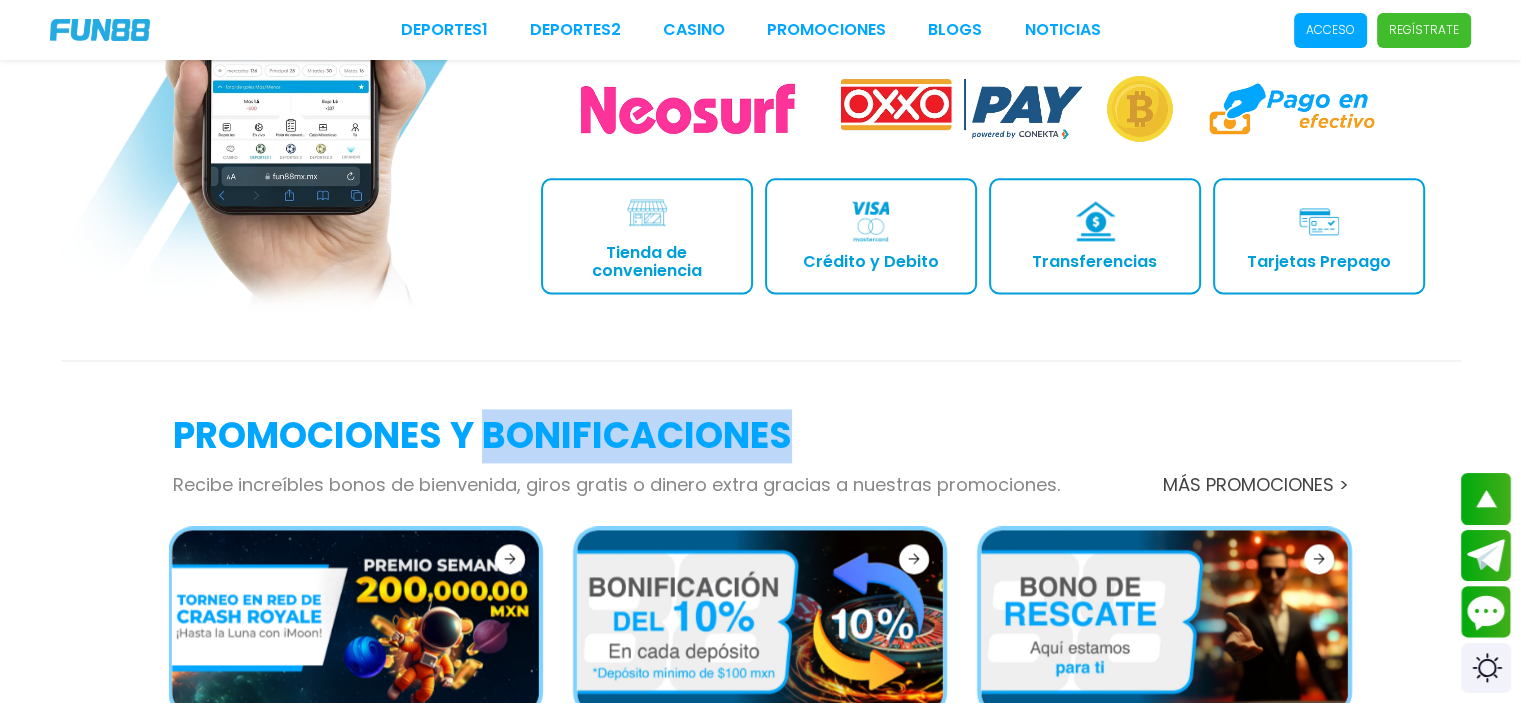 click on "Promociones y Bonificaciones" at bounding box center [616, 436] 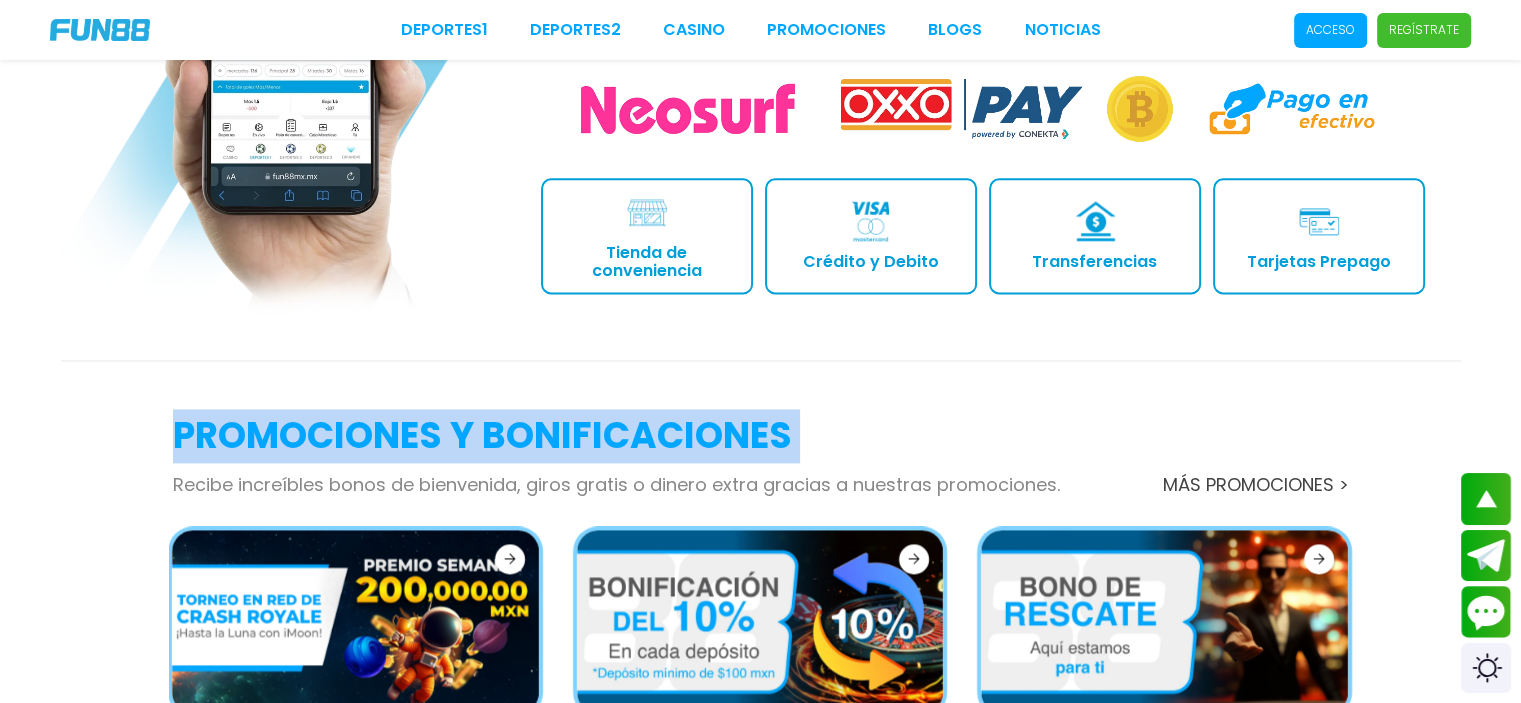 click on "Promociones y Bonificaciones" at bounding box center [616, 436] 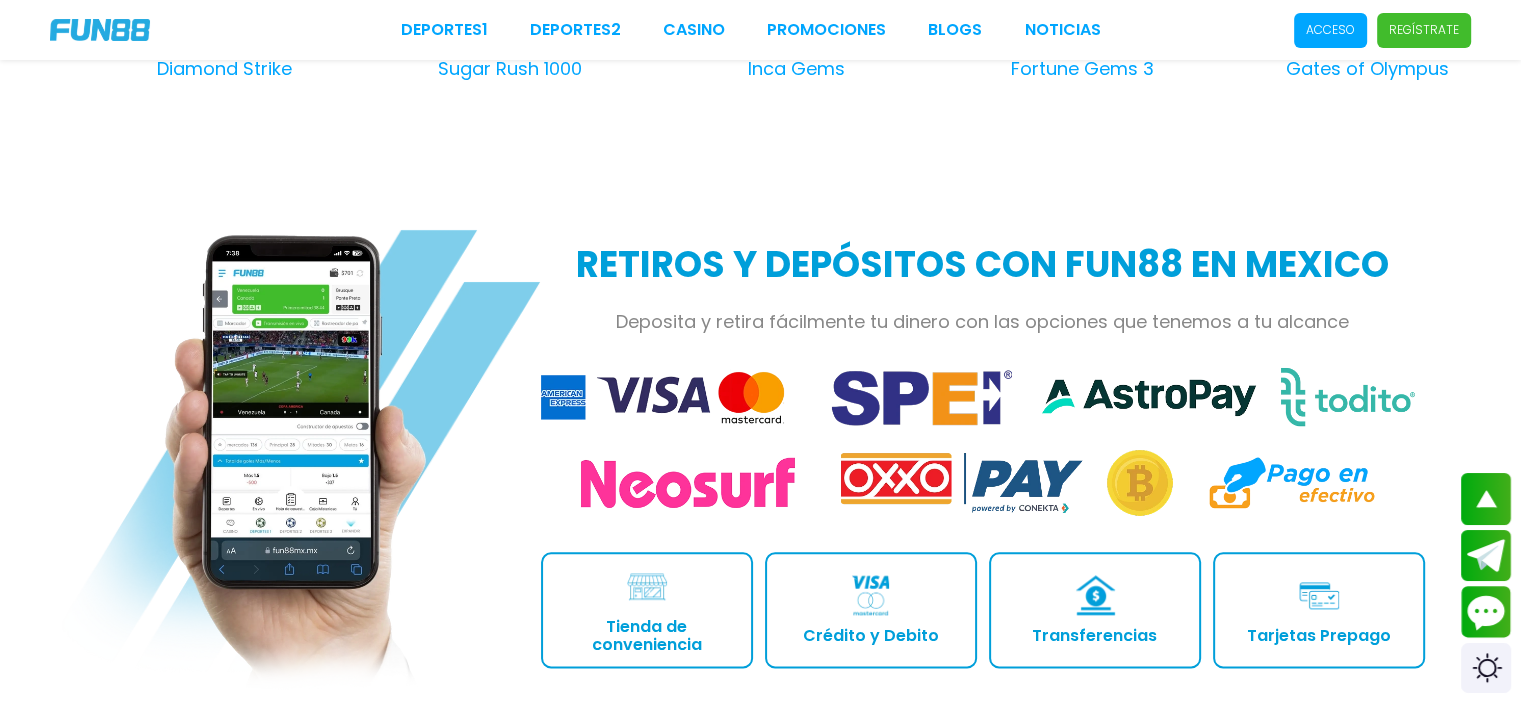 scroll, scrollTop: 2078, scrollLeft: 0, axis: vertical 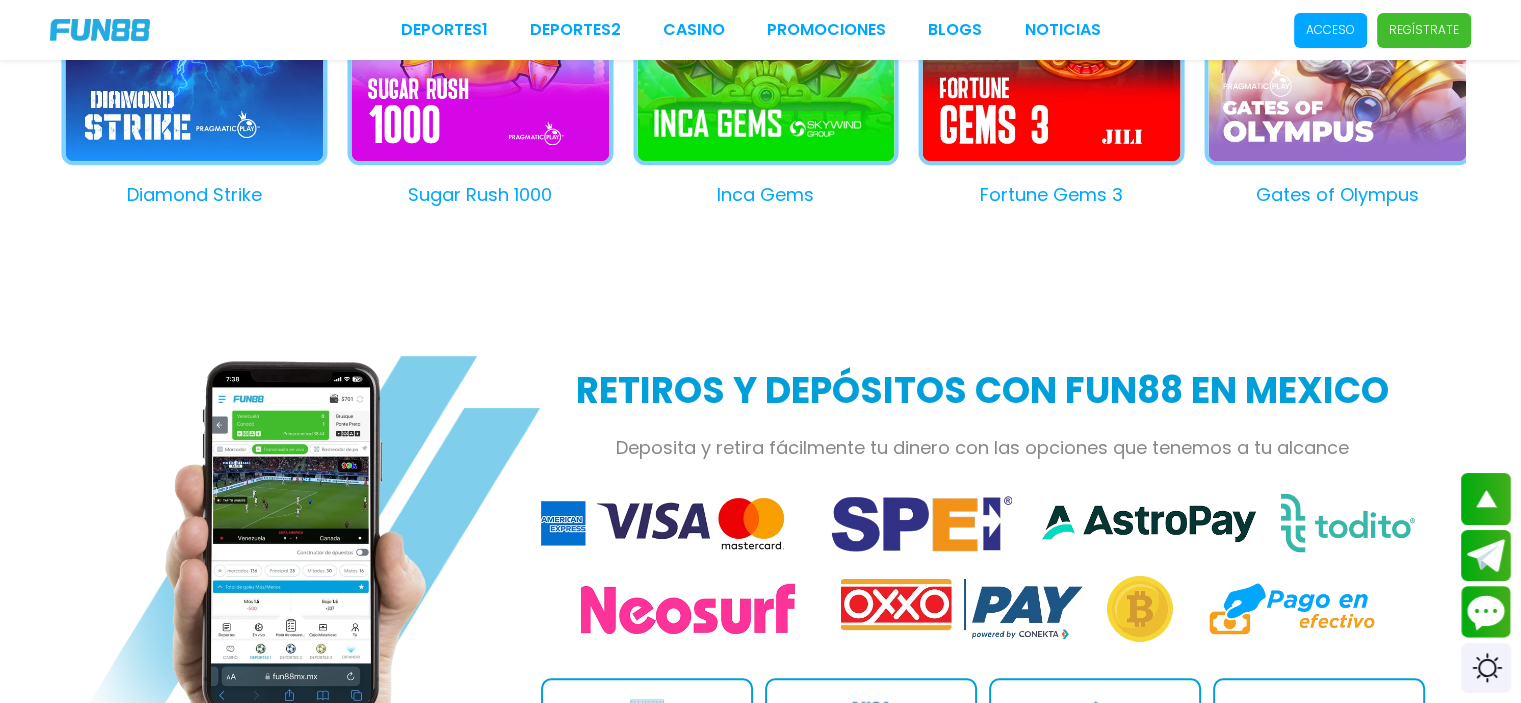 click on "Retiros y depósitos con FUN88 en Mexico" at bounding box center [983, 391] 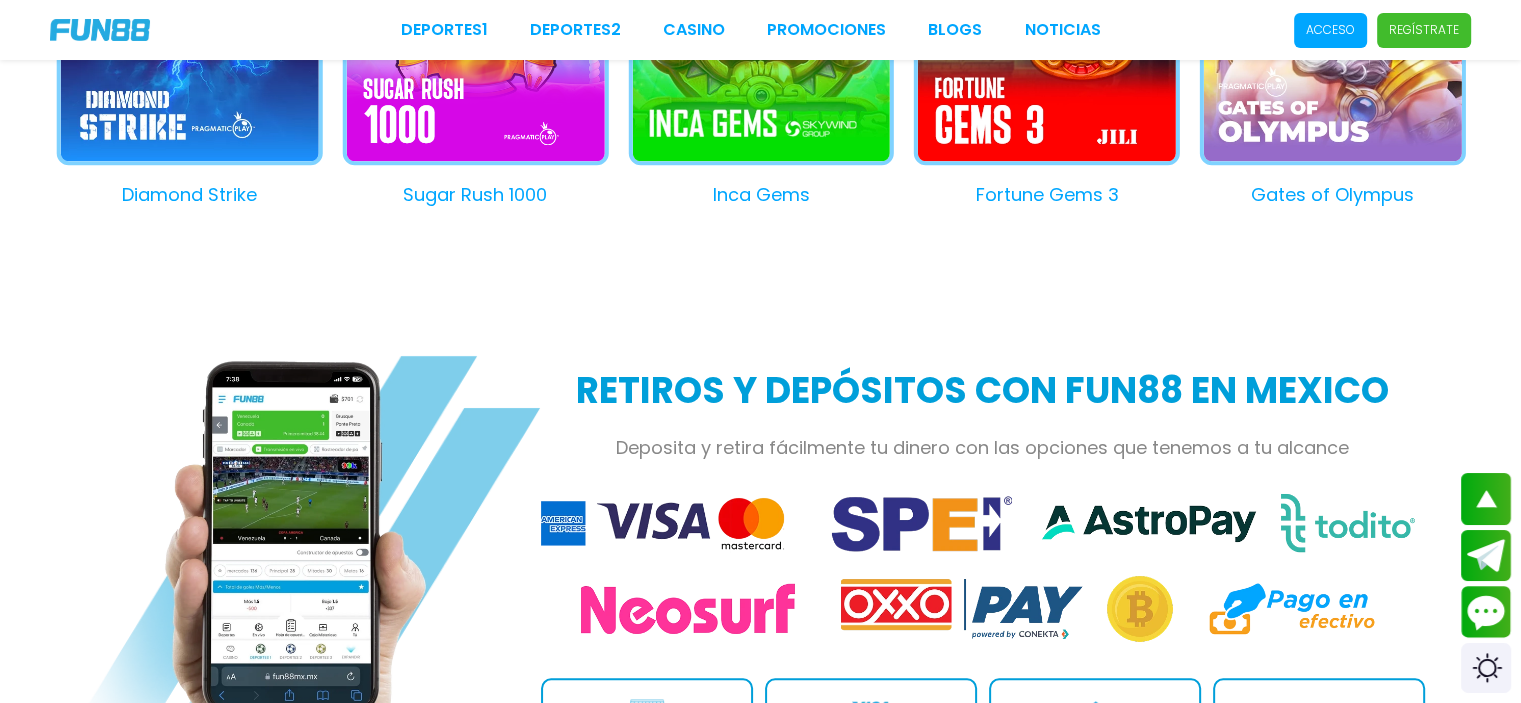 click on "Retiros y depósitos con FUN88 en Mexico" at bounding box center (983, 391) 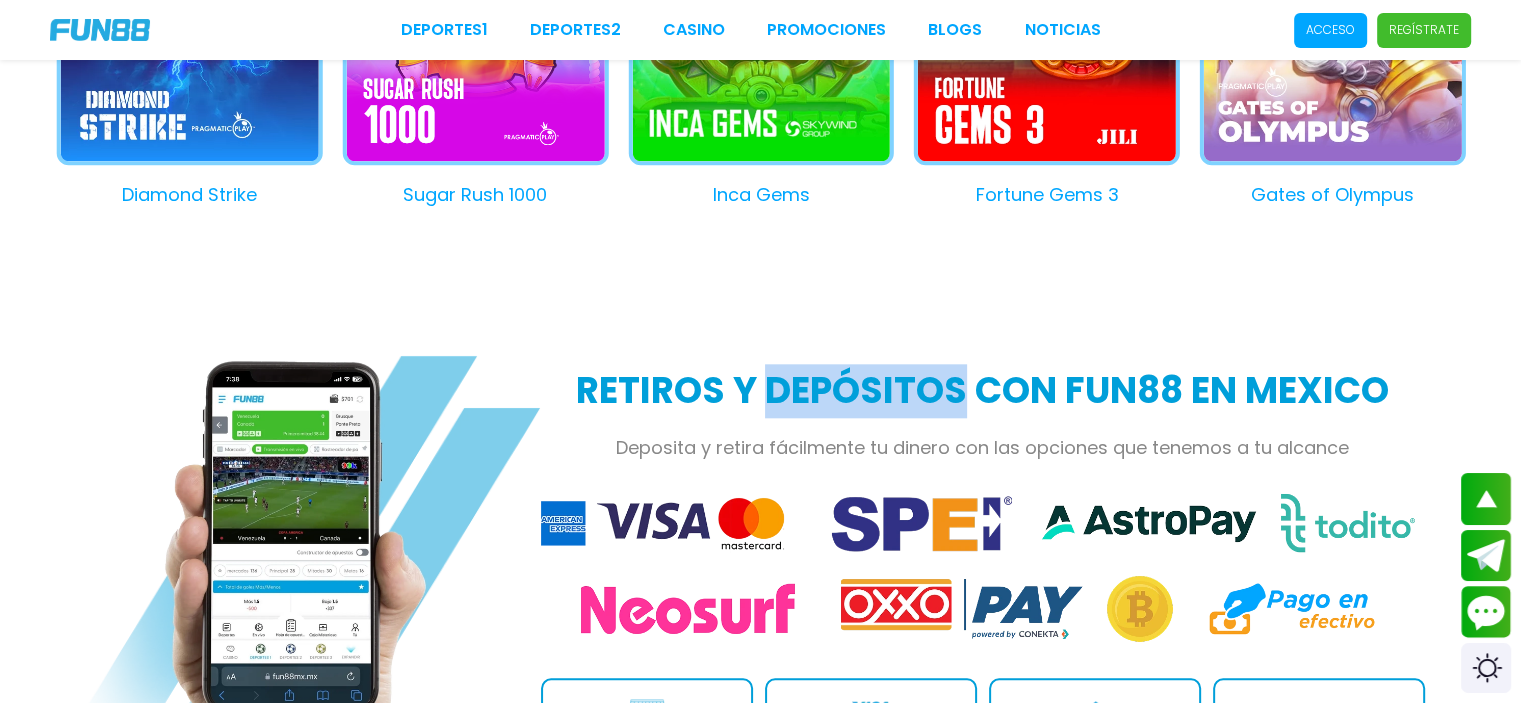click on "Retiros y depósitos con FUN88 en Mexico" at bounding box center [983, 391] 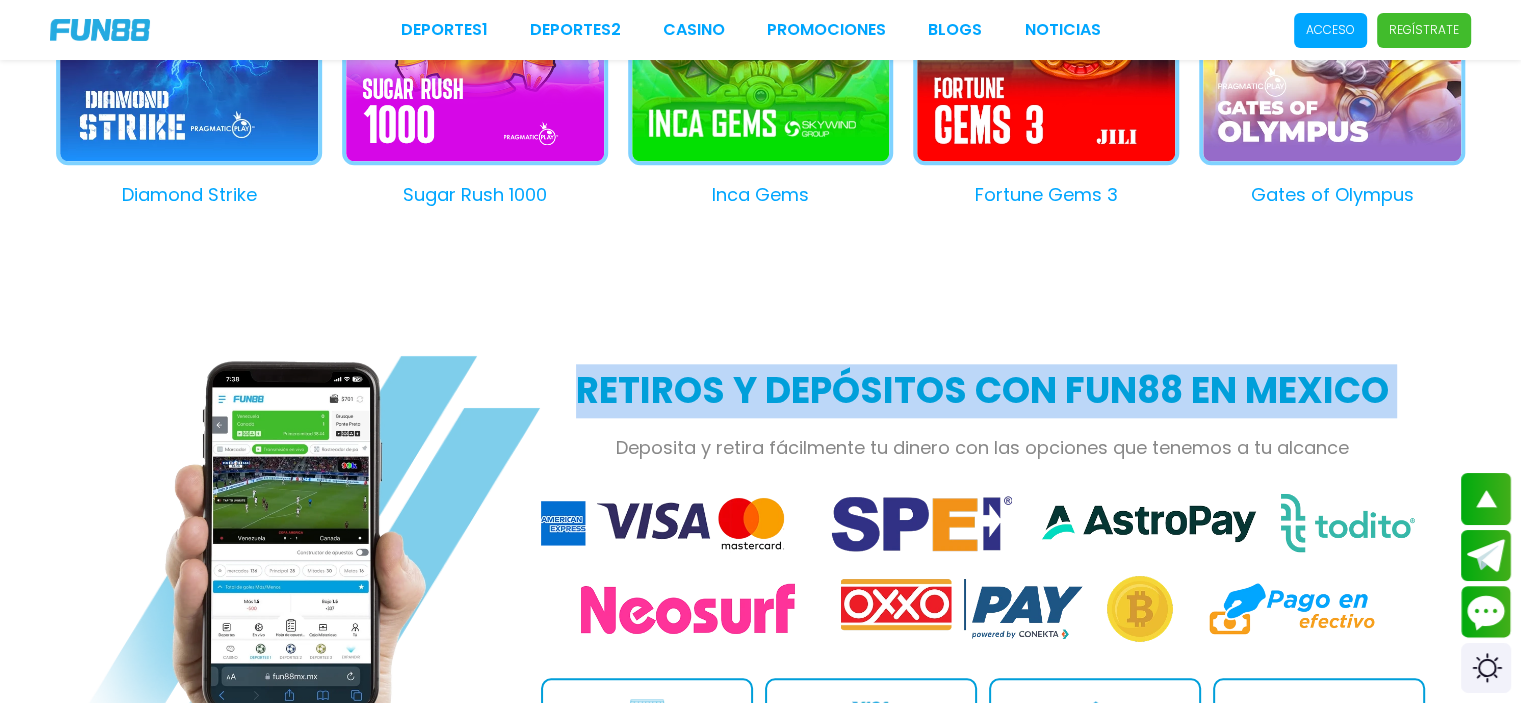 click on "Retiros y depósitos con FUN88 en Mexico" at bounding box center [983, 391] 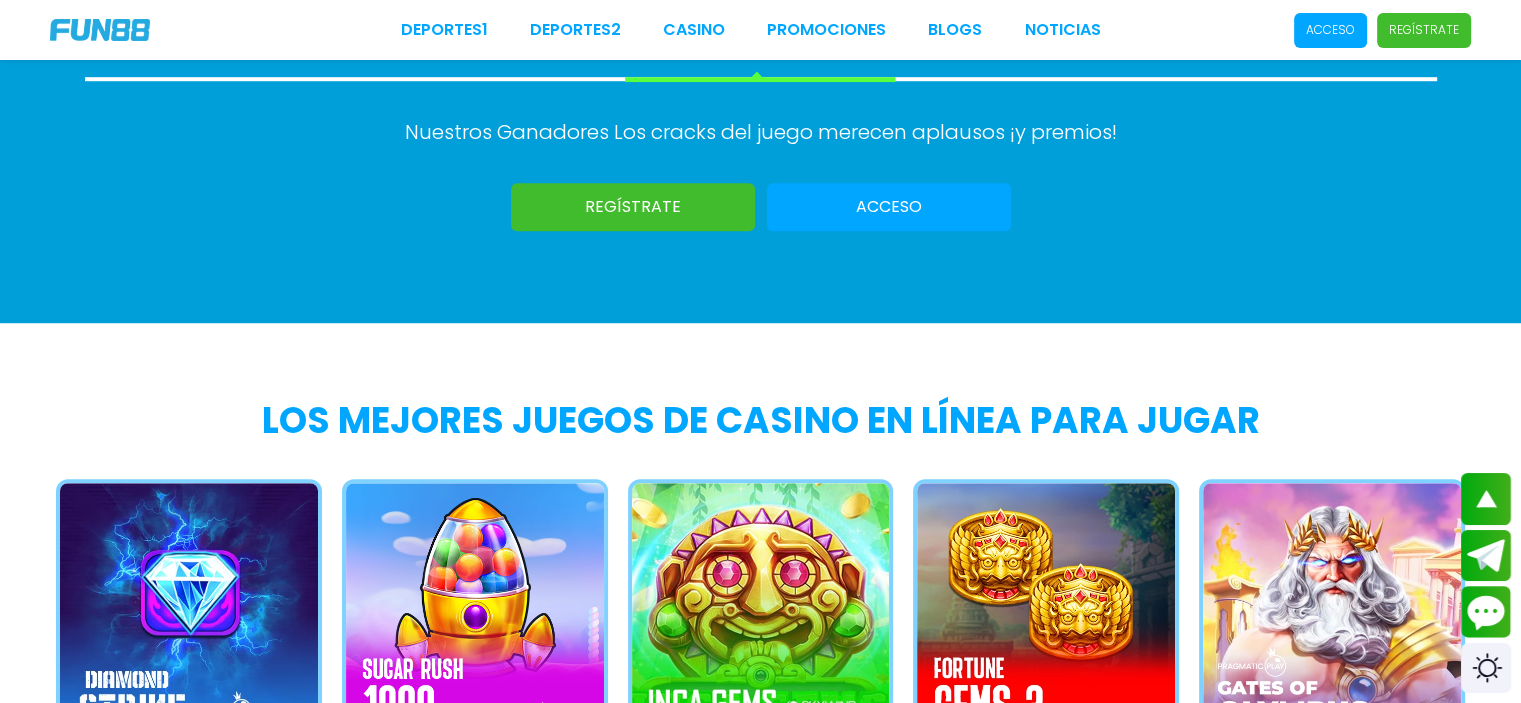scroll, scrollTop: 1378, scrollLeft: 0, axis: vertical 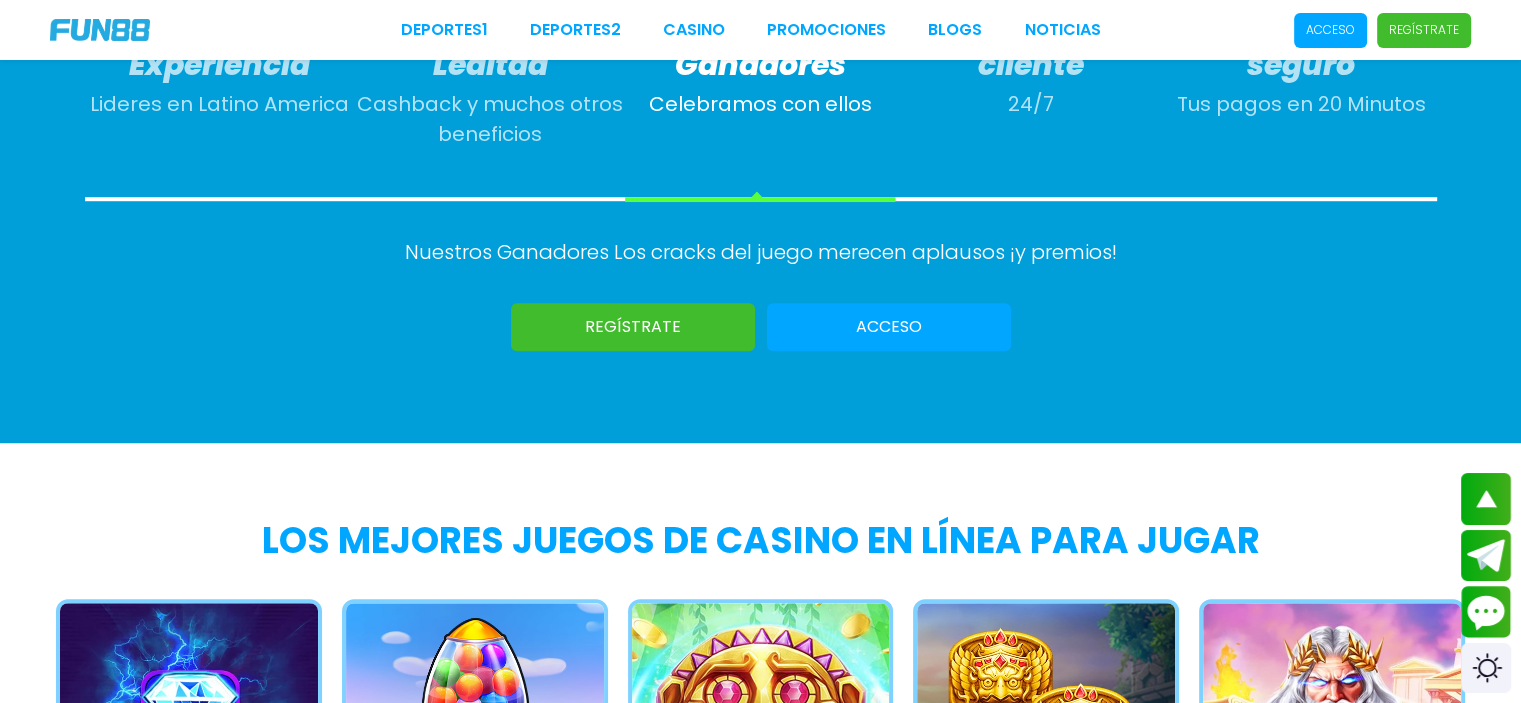 click on "LOS MEJORES JUEGOS DE CASINO EN LÍNEA PARA JUGAR" at bounding box center (760, 541) 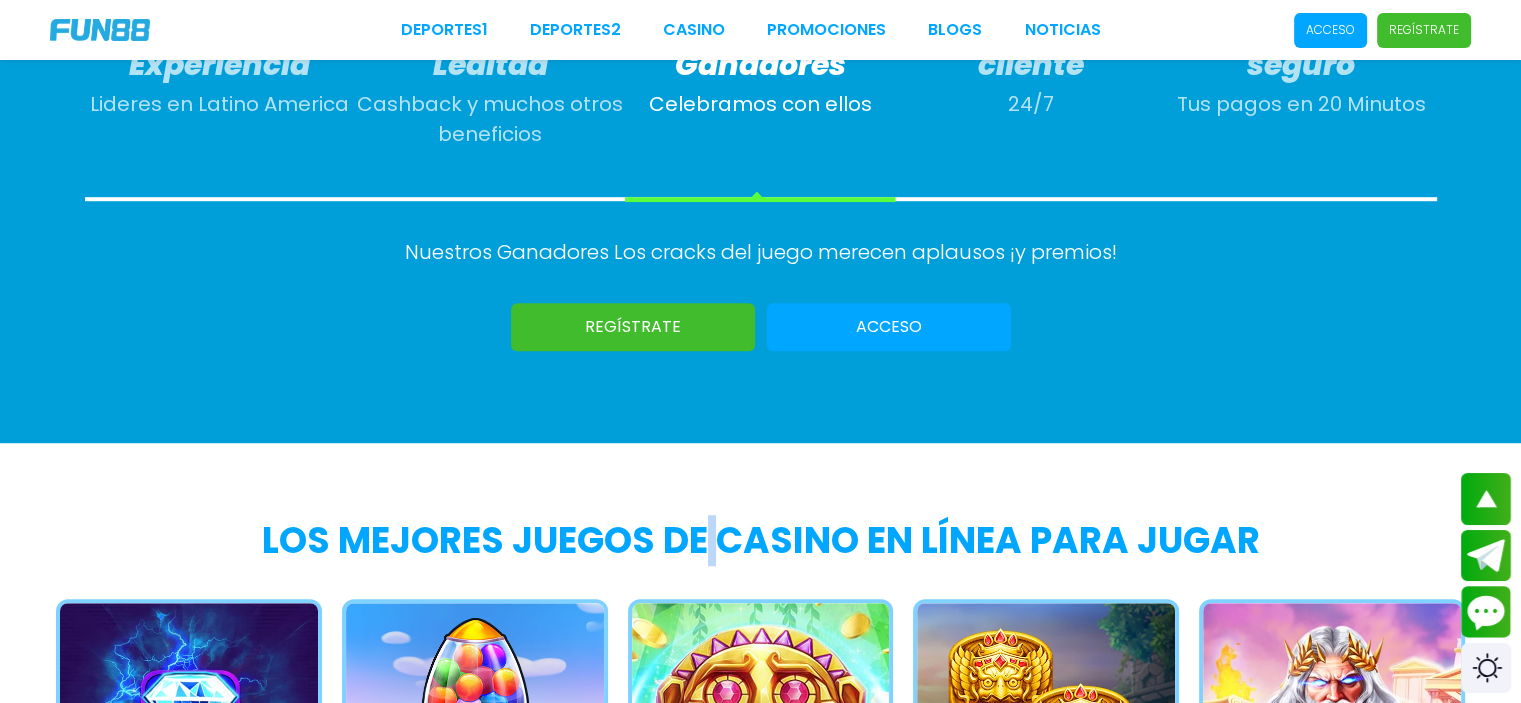 click on "LOS MEJORES JUEGOS DE CASINO EN LÍNEA PARA JUGAR" at bounding box center (760, 541) 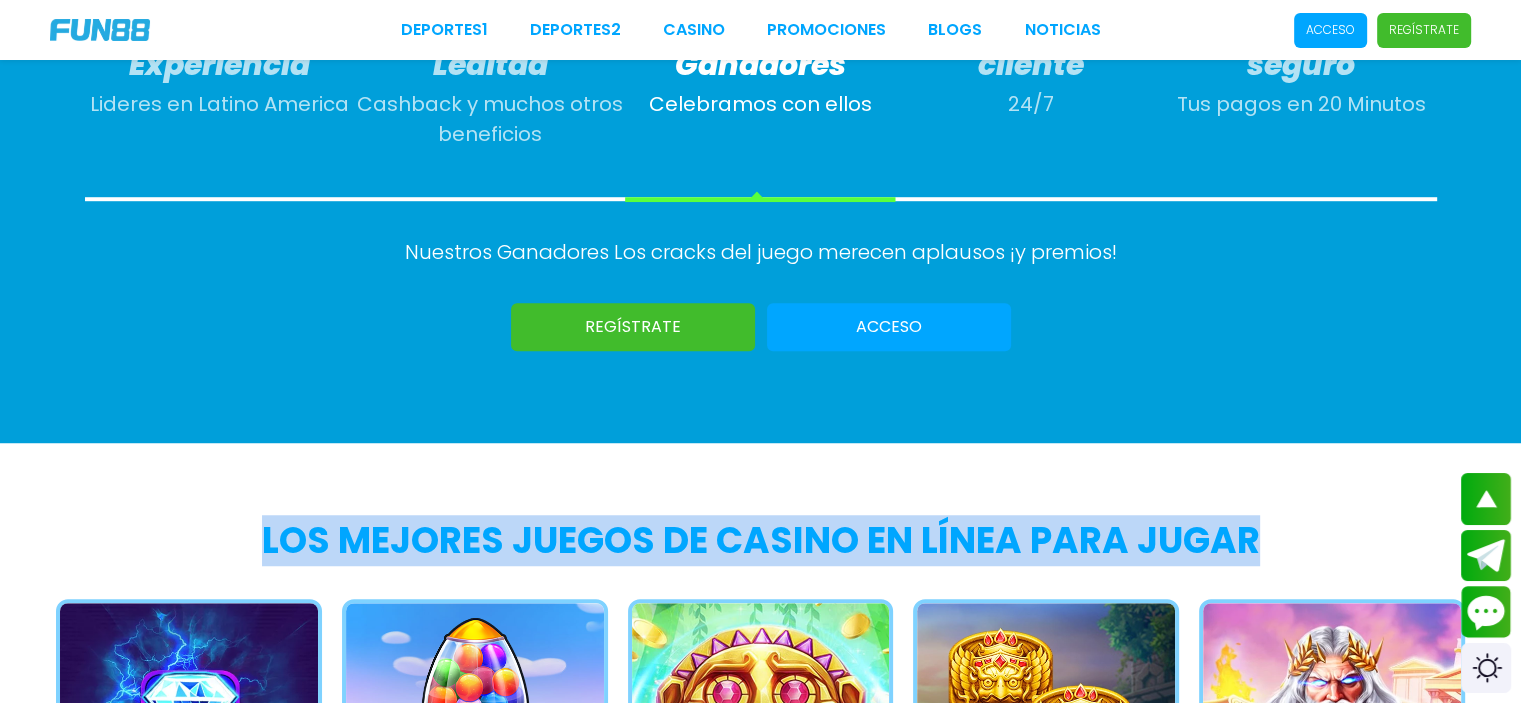 click on "LOS MEJORES JUEGOS DE CASINO EN LÍNEA PARA JUGAR" at bounding box center (760, 541) 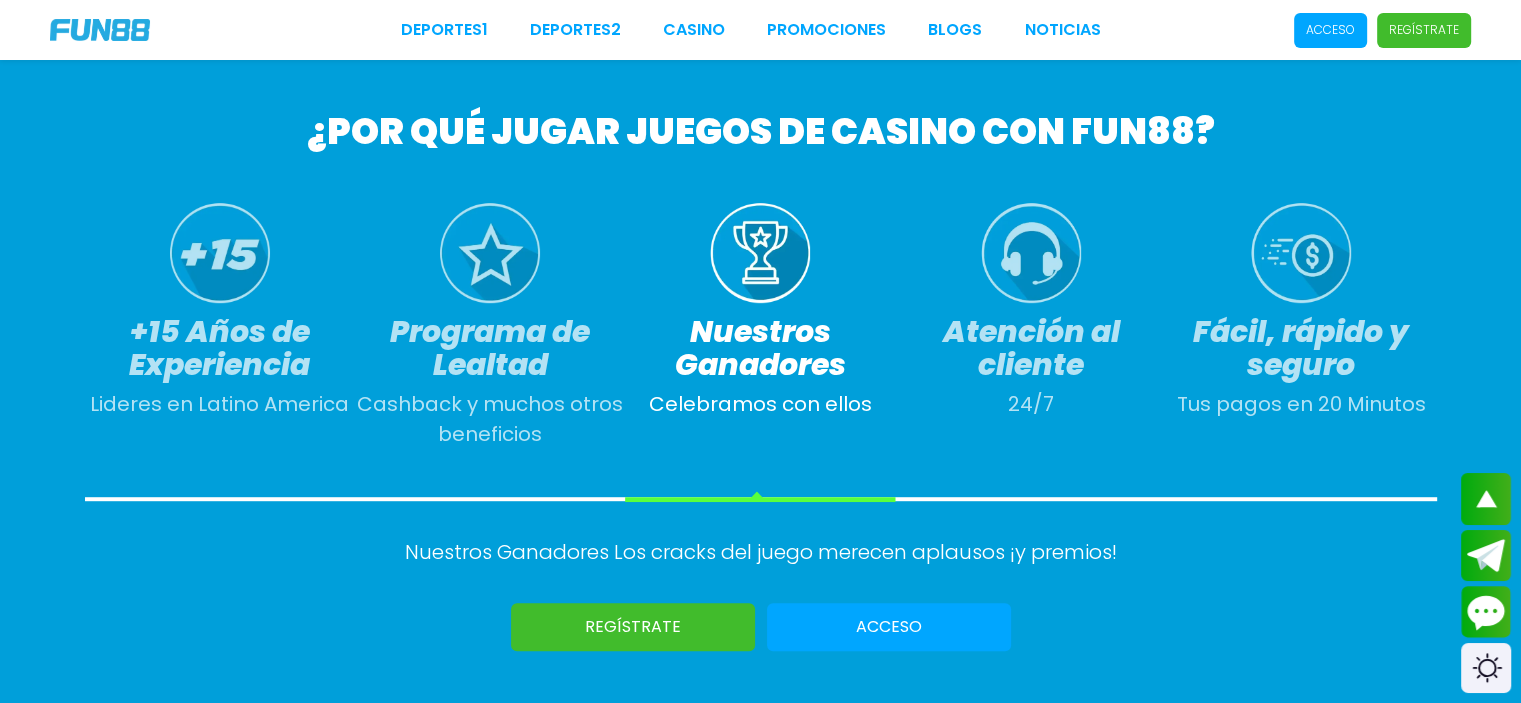 click on "¿POR QUÉ JUGAR JUEGOS DE CASINO CON FUN88? +15 Años de Experiencia Lideres en Latino America Programa de Lealtad Cashback y muchos otros beneficios Nuestros Ganadores Celebramos con ellos Atención al cliente 24/7 Fácil, rápido y seguro Tus pagos en 20 Minutos Nuestros Ganadores   Los cracks del juego merecen aplausos ¡y premios! Regístrate Acceso" at bounding box center (760, 384) 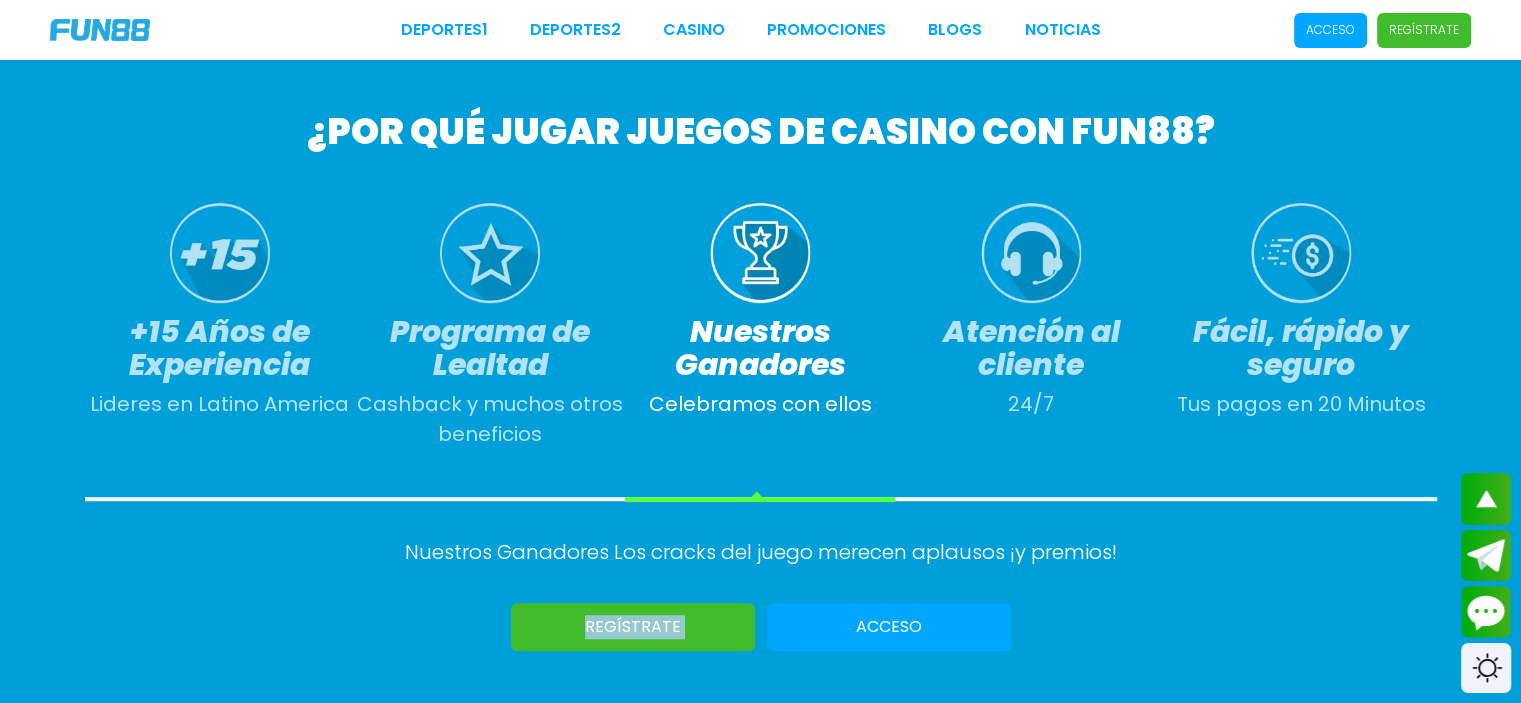 click on "¿POR QUÉ JUGAR JUEGOS DE CASINO CON FUN88? +15 Años de Experiencia Lideres en Latino America Programa de Lealtad Cashback y muchos otros beneficios Nuestros Ganadores Celebramos con ellos Atención al cliente 24/7 Fácil, rápido y seguro Tus pagos en 20 Minutos Nuestros Ganadores   Los cracks del juego merecen aplausos ¡y premios! Regístrate Acceso" at bounding box center [760, 384] 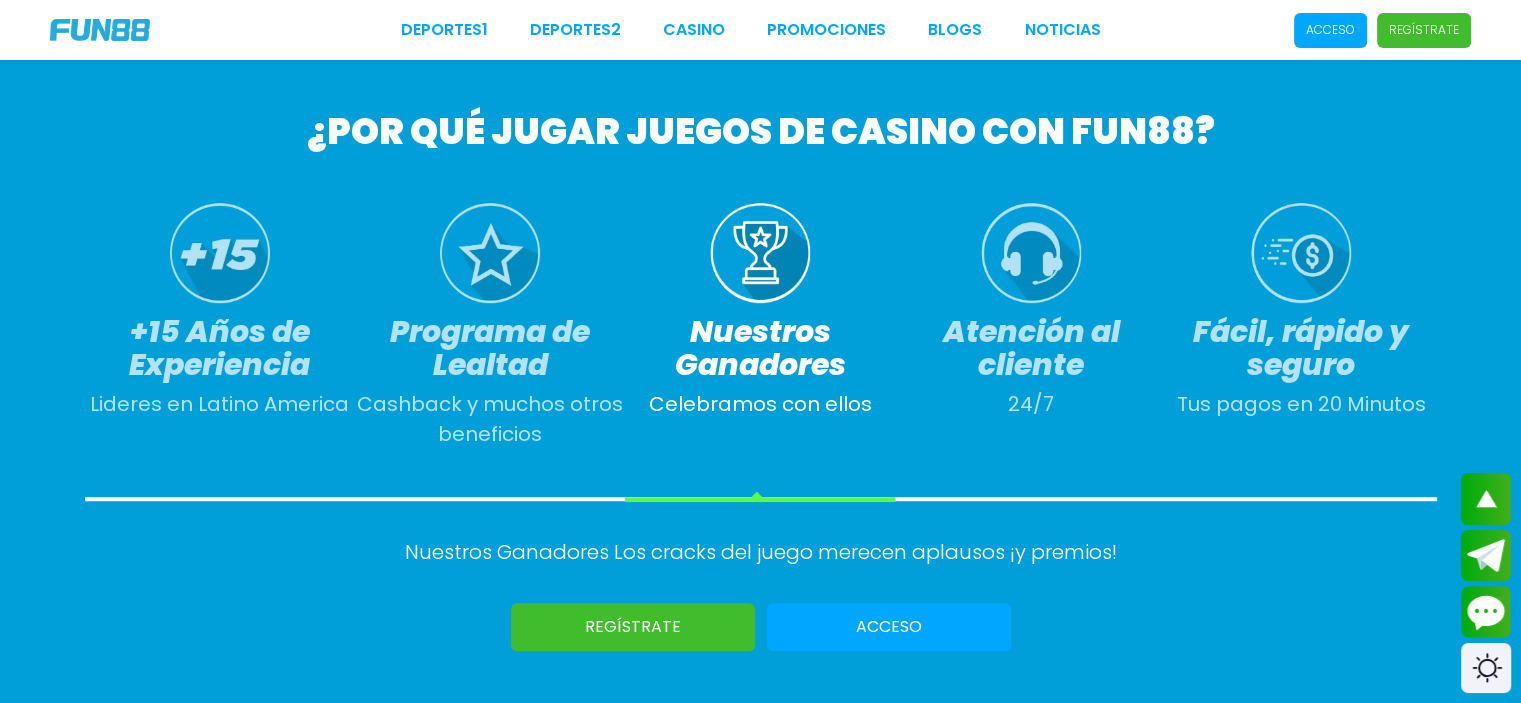 click on "Nuestros Ganadores   Los cracks del juego merecen aplausos ¡y premios!" at bounding box center (760, 552) 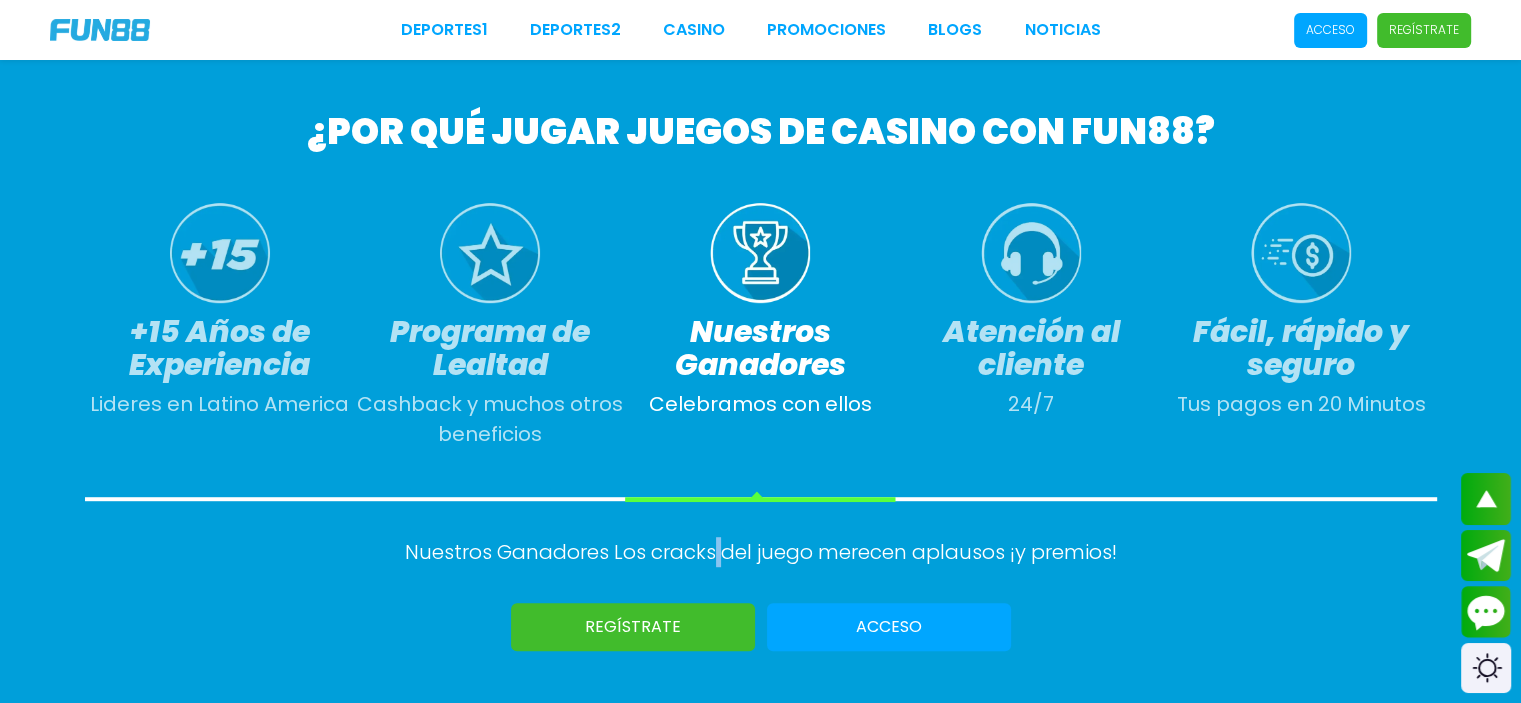 click on "Nuestros Ganadores   Los cracks del juego merecen aplausos ¡y premios!" at bounding box center [760, 552] 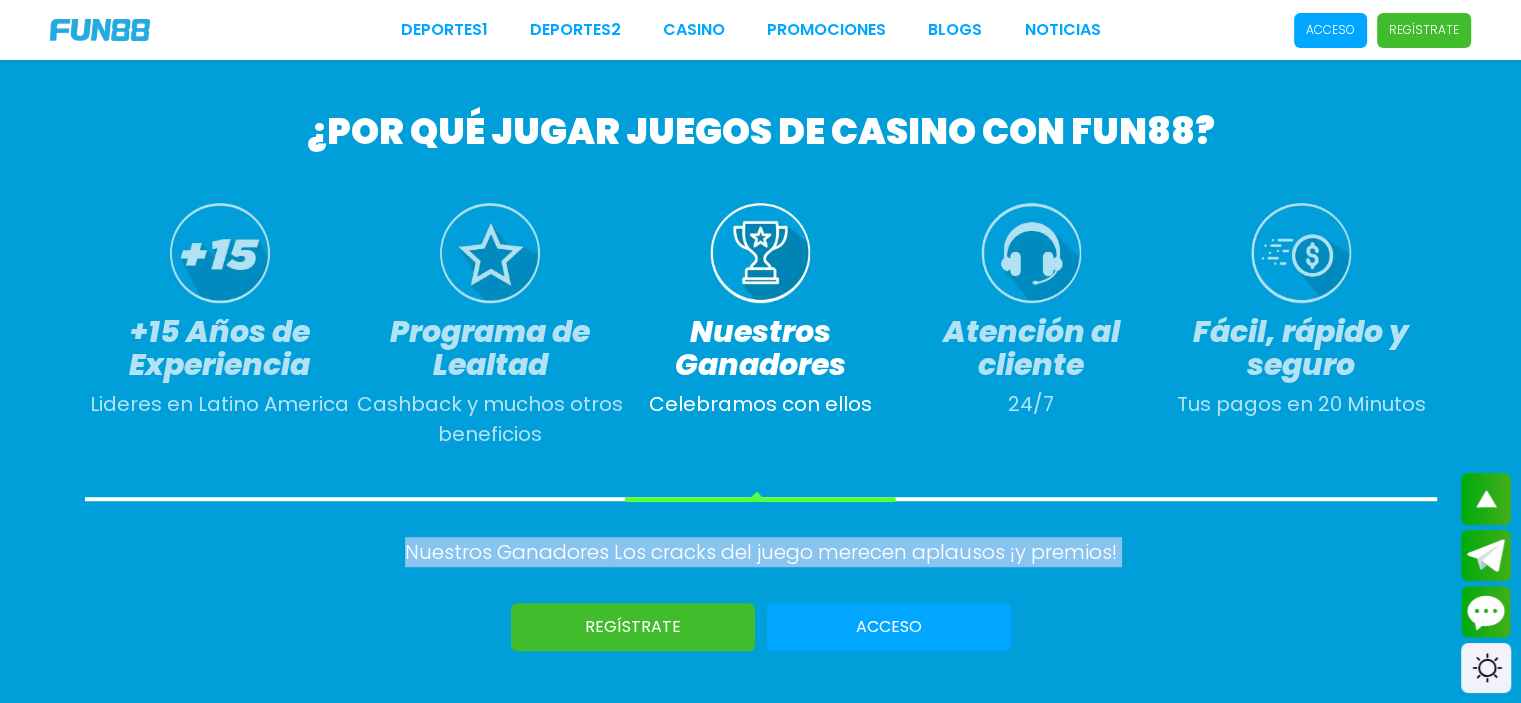 click on "Nuestros Ganadores   Los cracks del juego merecen aplausos ¡y premios!" at bounding box center [760, 552] 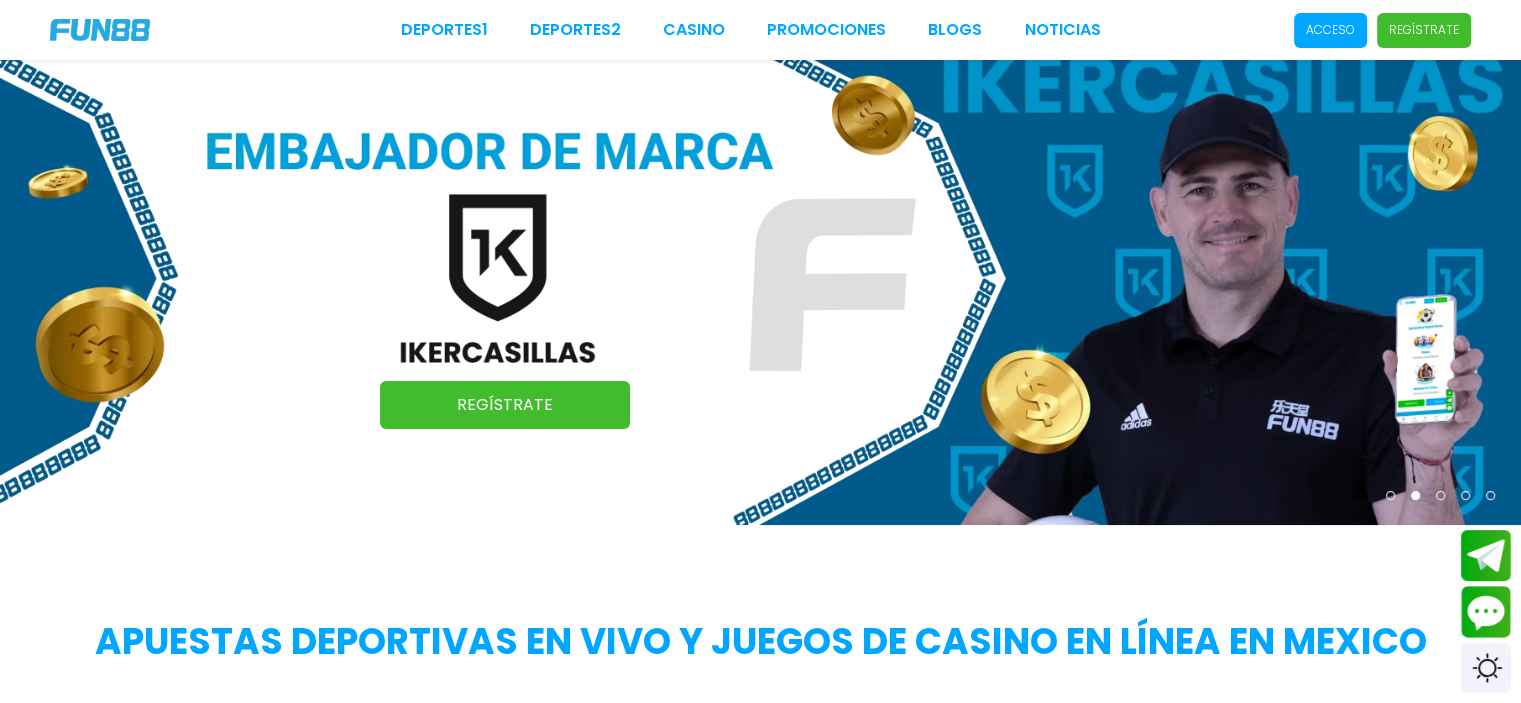 scroll, scrollTop: 0, scrollLeft: 0, axis: both 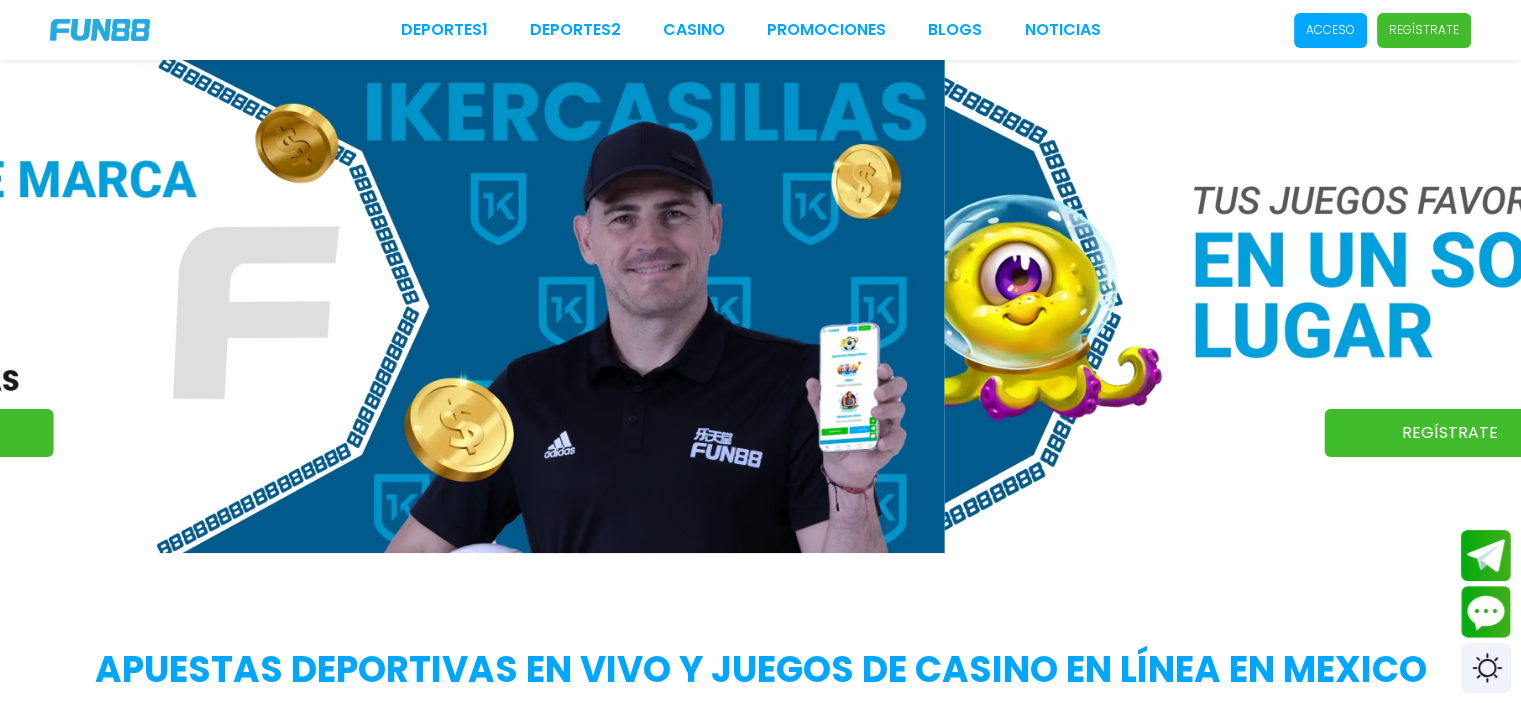 click on "CASINO" at bounding box center [694, 30] 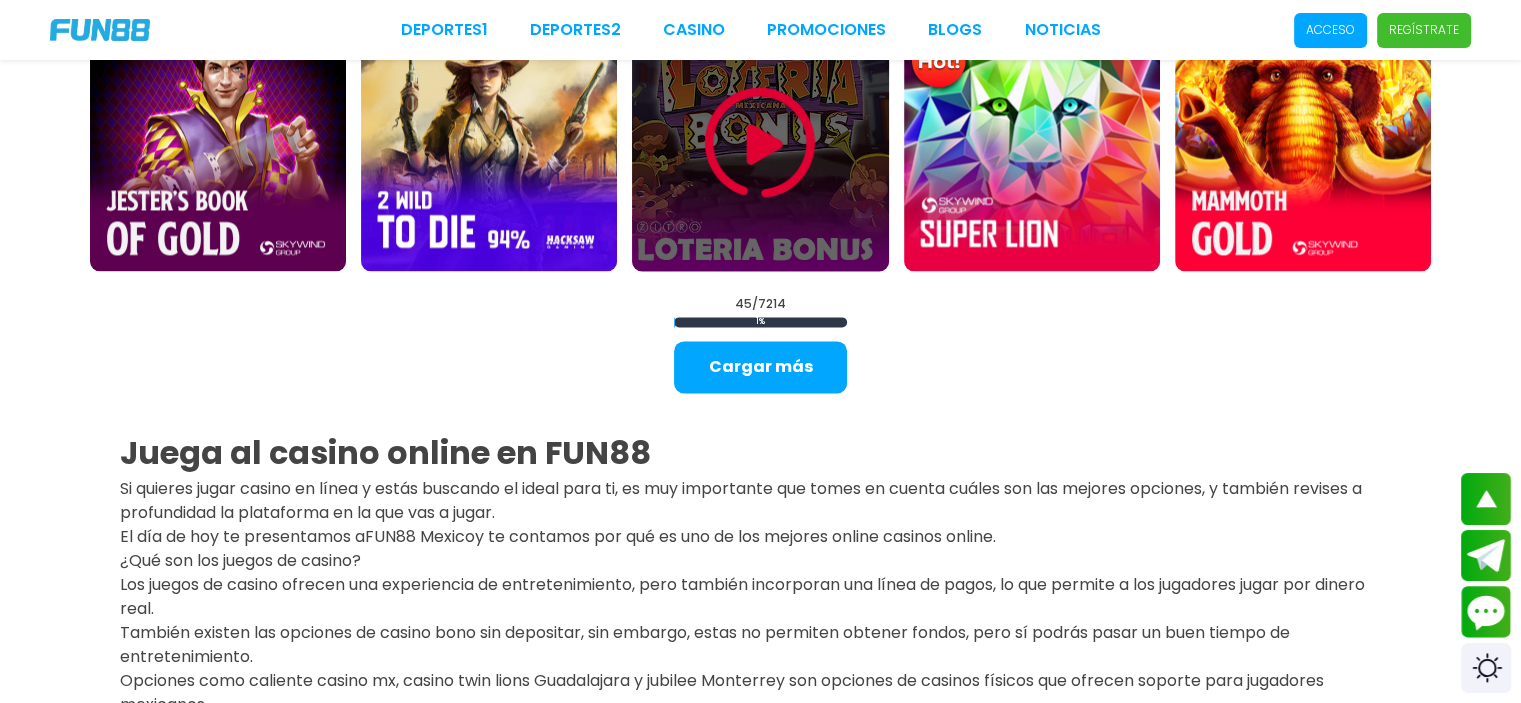 scroll, scrollTop: 2900, scrollLeft: 0, axis: vertical 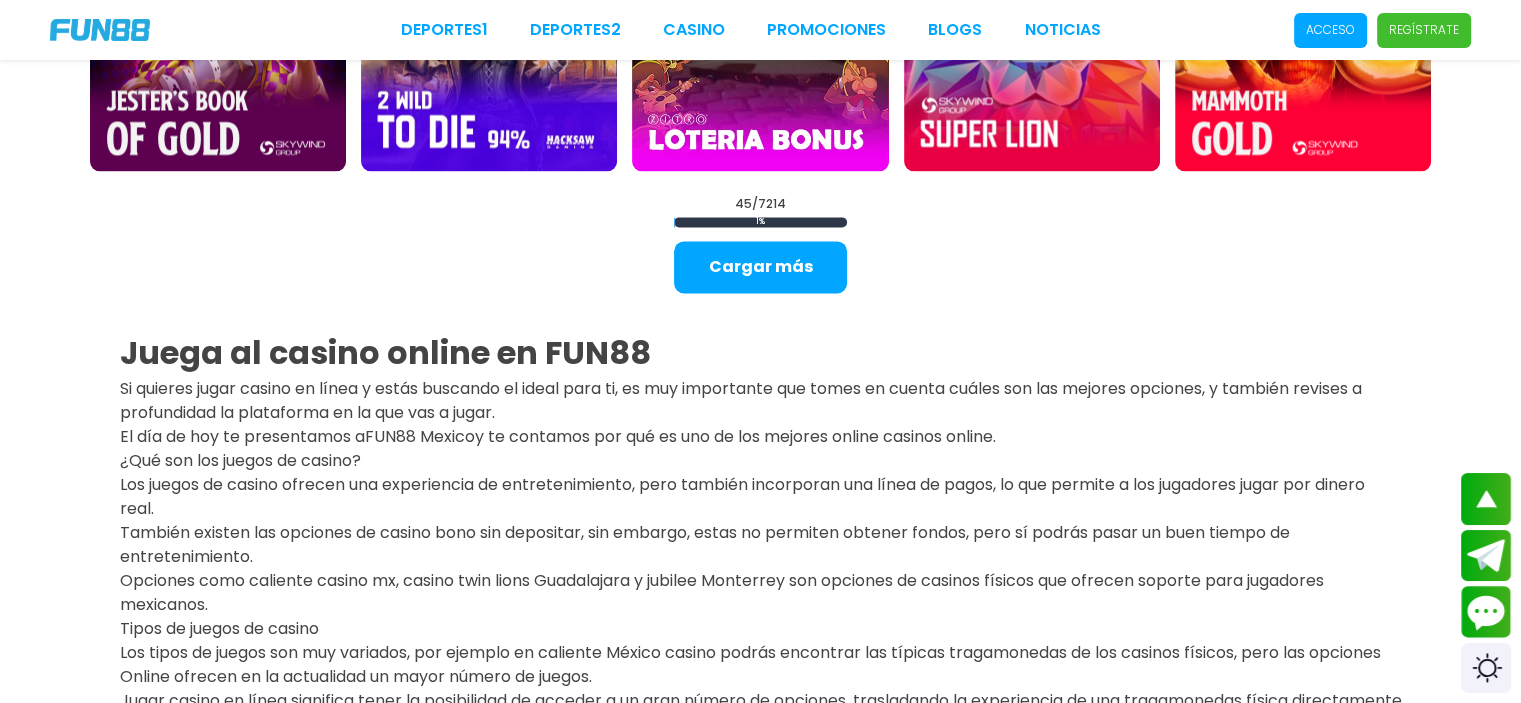 click on "Juega al casino online en FUN88" at bounding box center [761, 353] 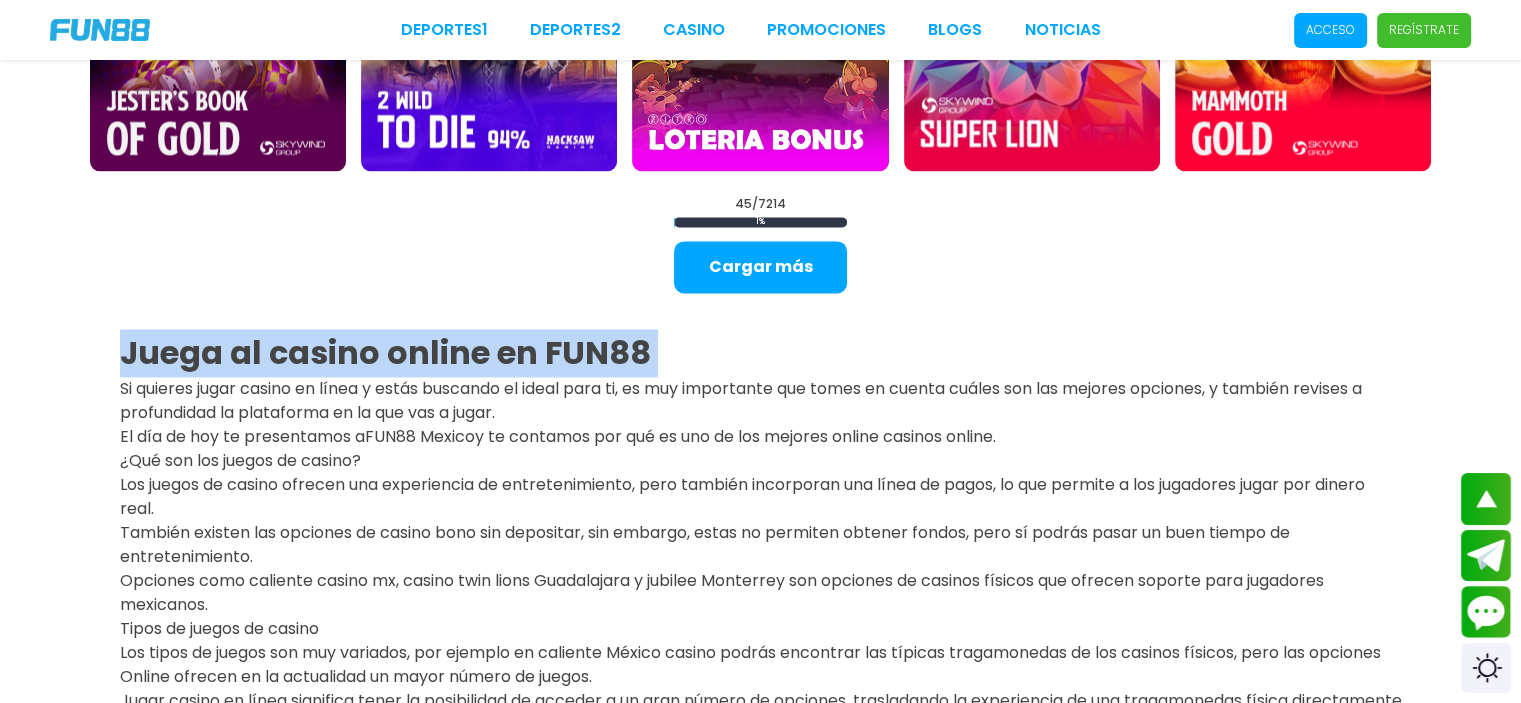 click on "Juega al casino online en FUN88" at bounding box center [761, 353] 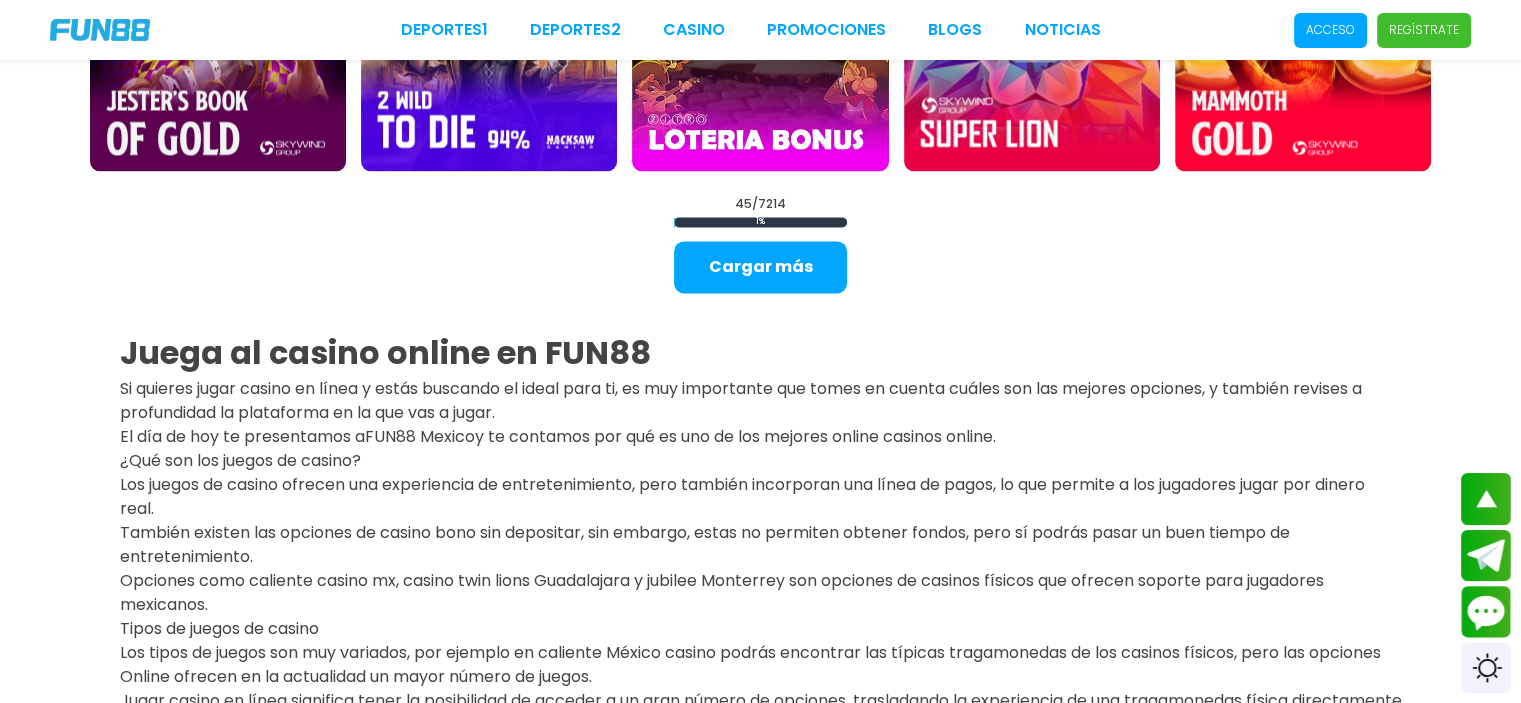 click on "Los juegos de casino ofrecen una experiencia de entretenimiento, pero también incorporan una línea de pagos, lo que permite a los jugadores jugar por dinero real." at bounding box center [761, 497] 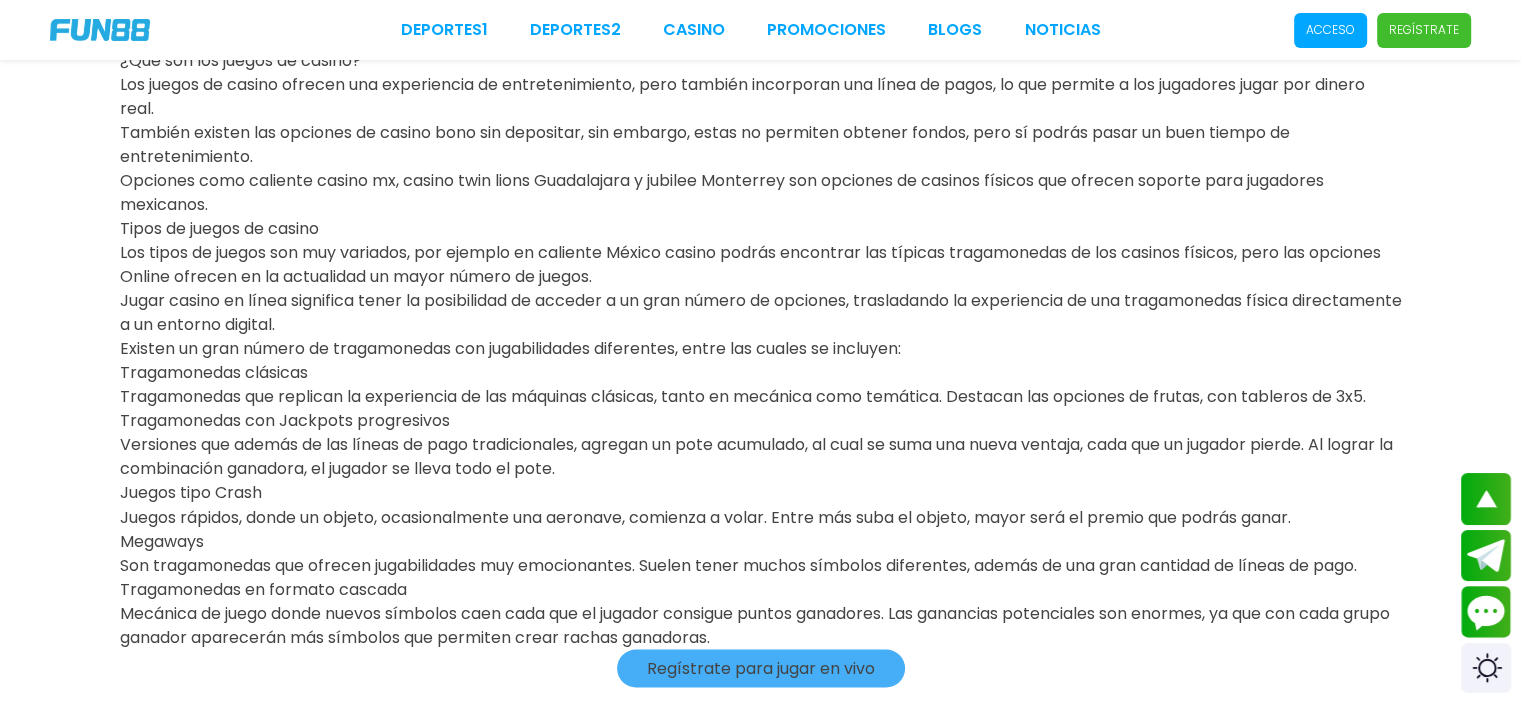 scroll, scrollTop: 3324, scrollLeft: 0, axis: vertical 